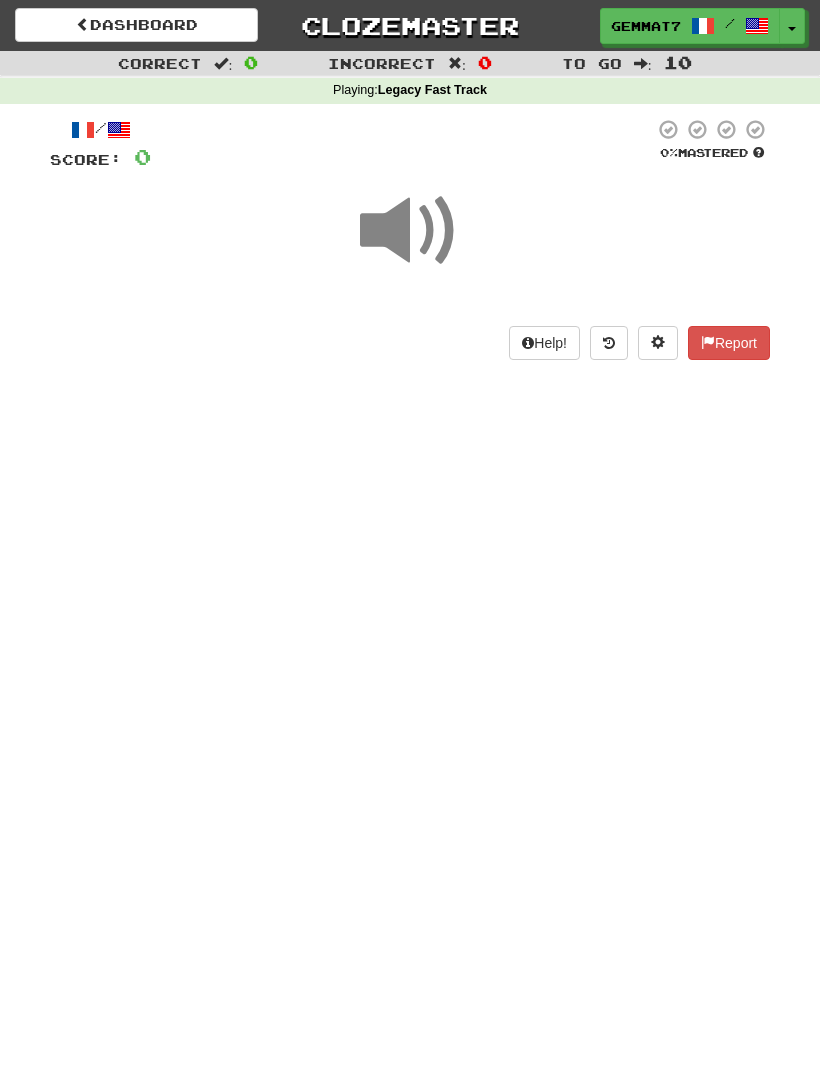 scroll, scrollTop: 0, scrollLeft: 0, axis: both 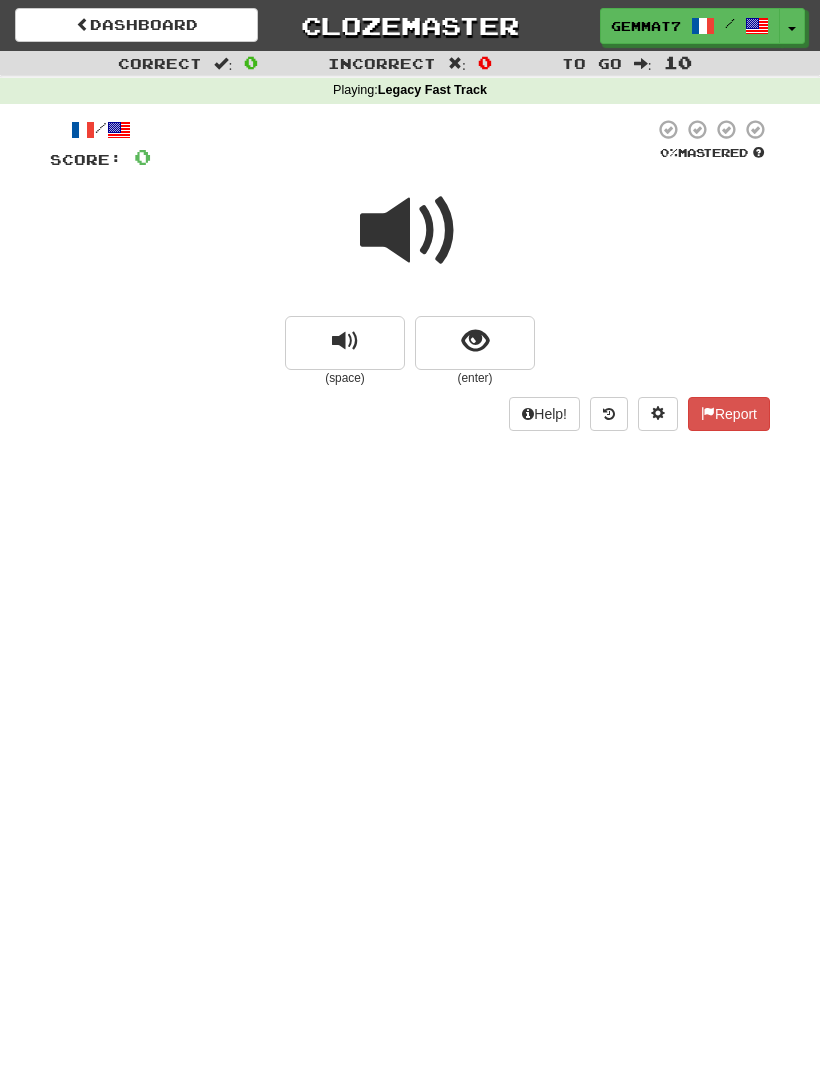 click at bounding box center [475, 343] 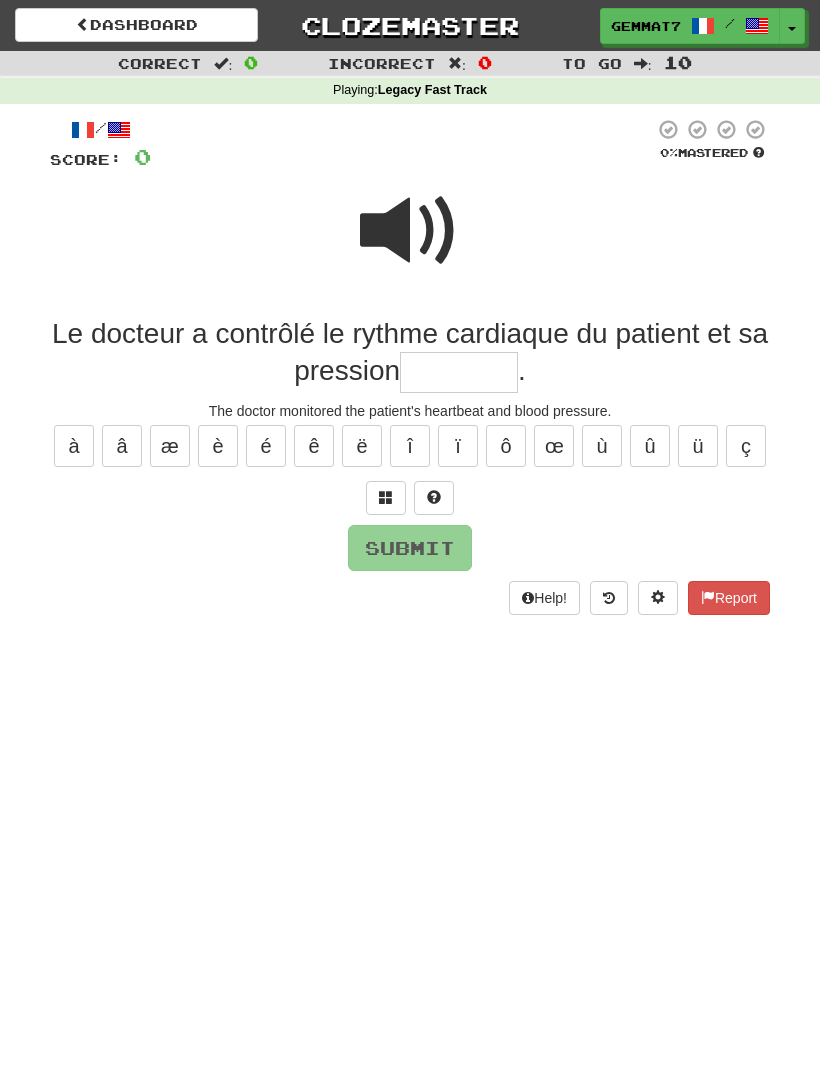 click on "Dashboard" at bounding box center [136, 25] 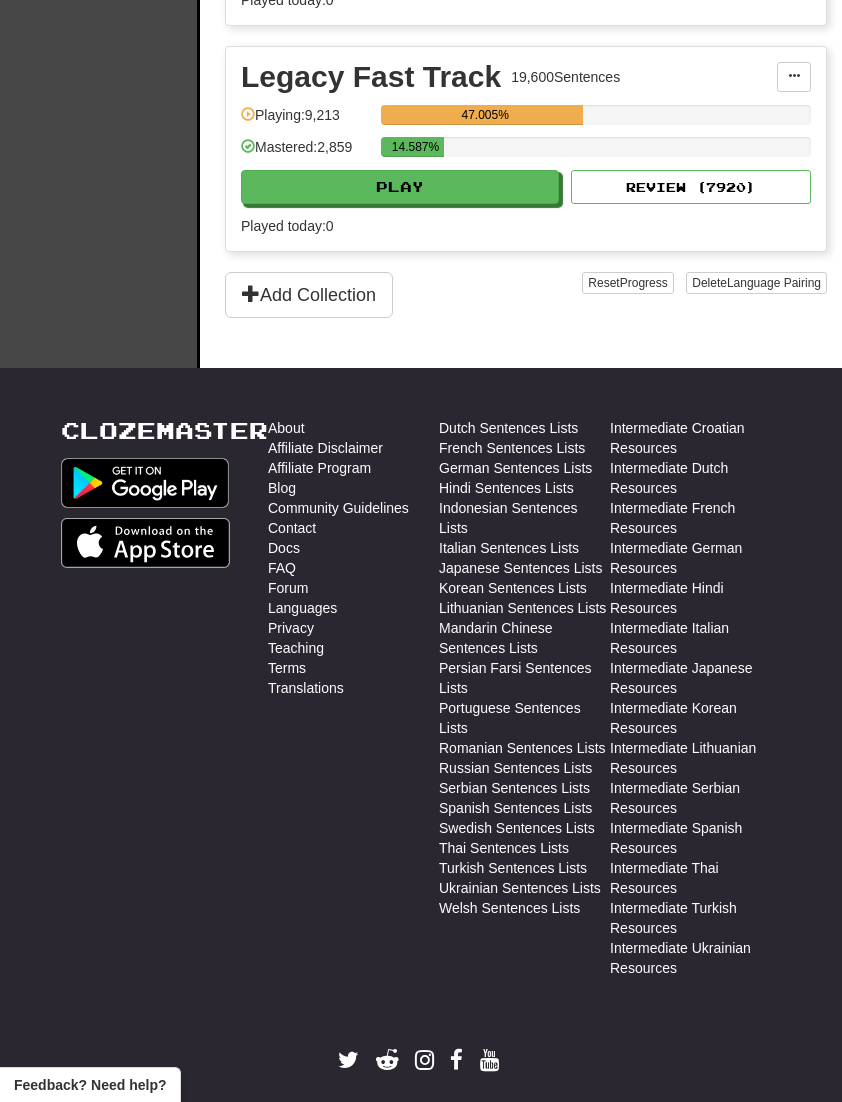 scroll, scrollTop: 2750, scrollLeft: 0, axis: vertical 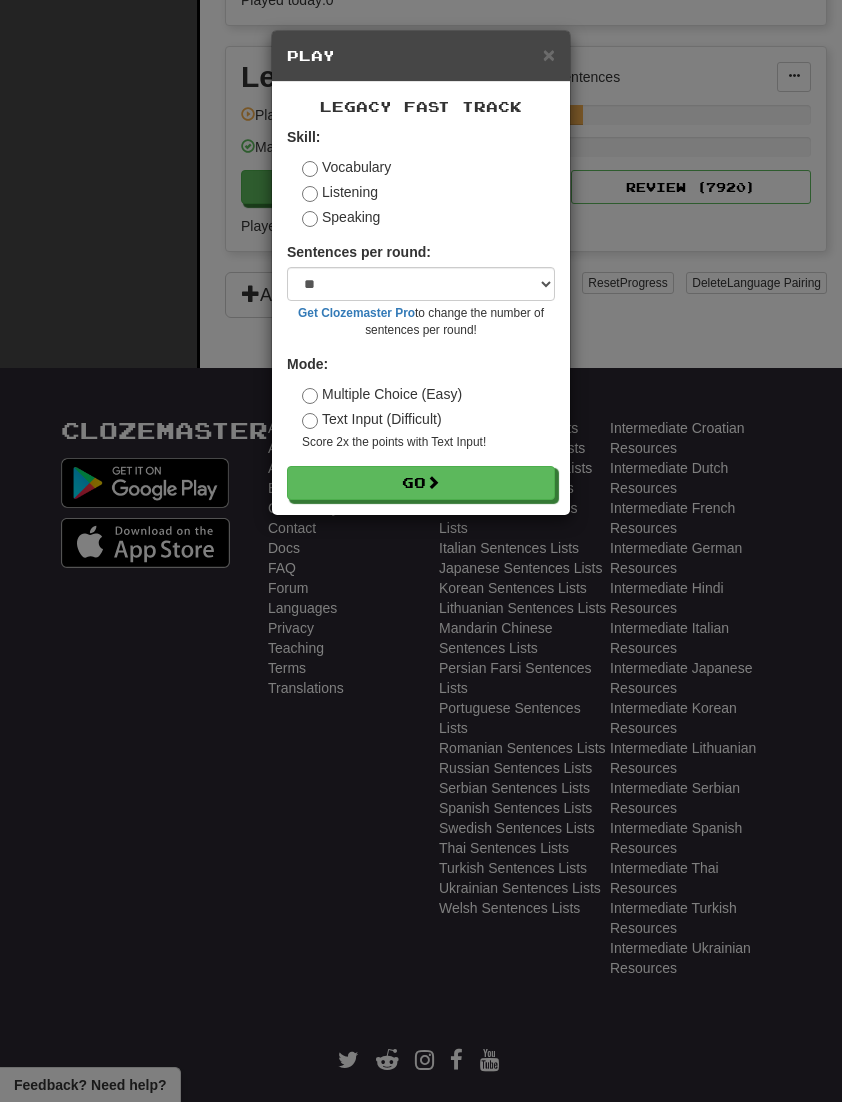 click on "Go" at bounding box center (421, 483) 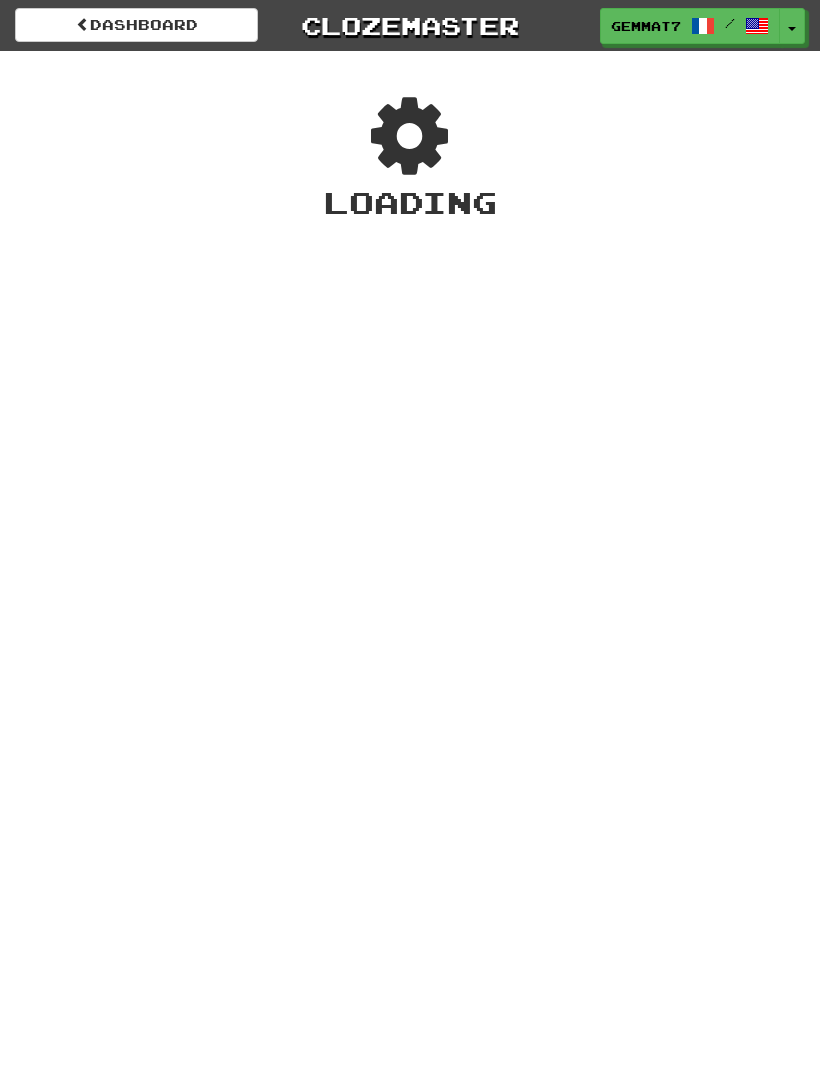 scroll, scrollTop: 0, scrollLeft: 0, axis: both 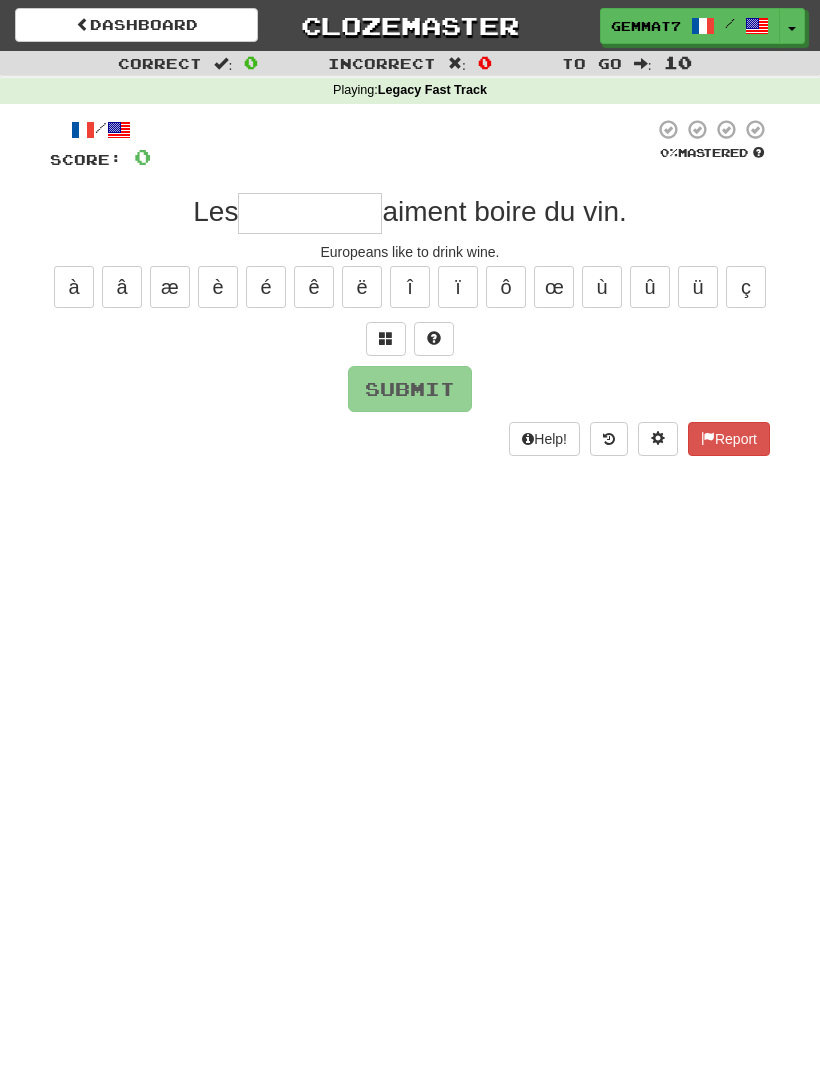 click at bounding box center (310, 213) 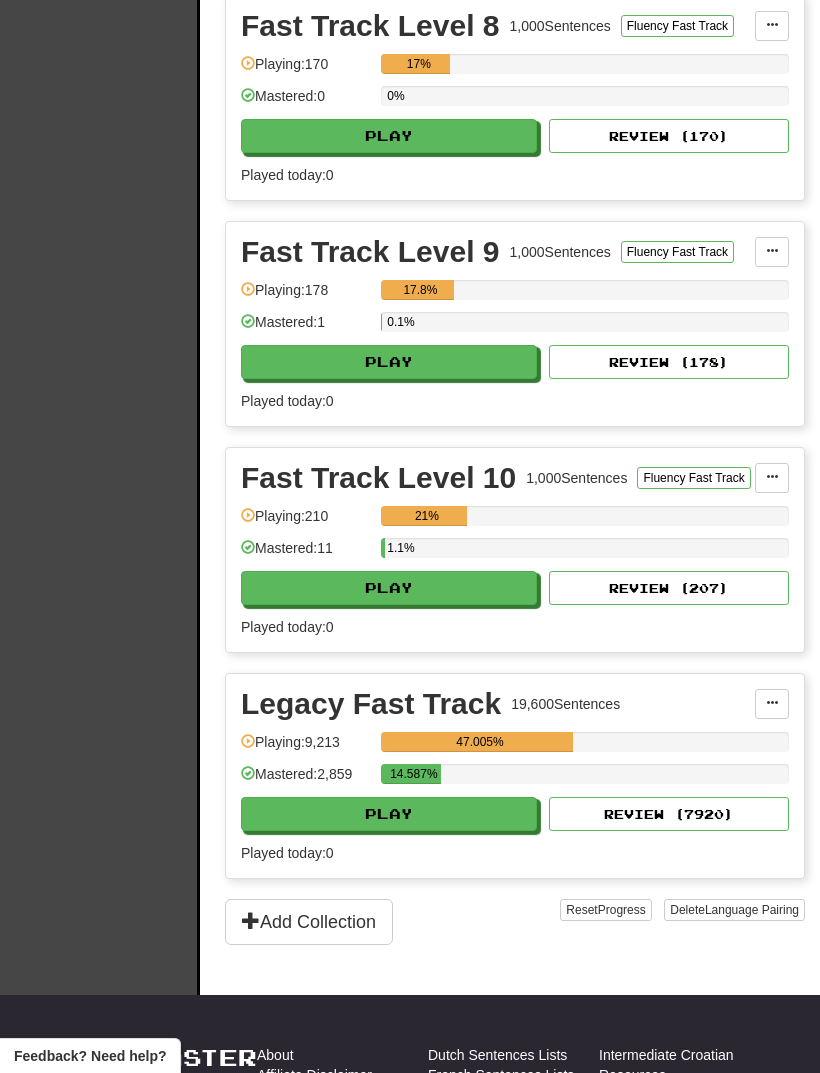 scroll, scrollTop: 2595, scrollLeft: 0, axis: vertical 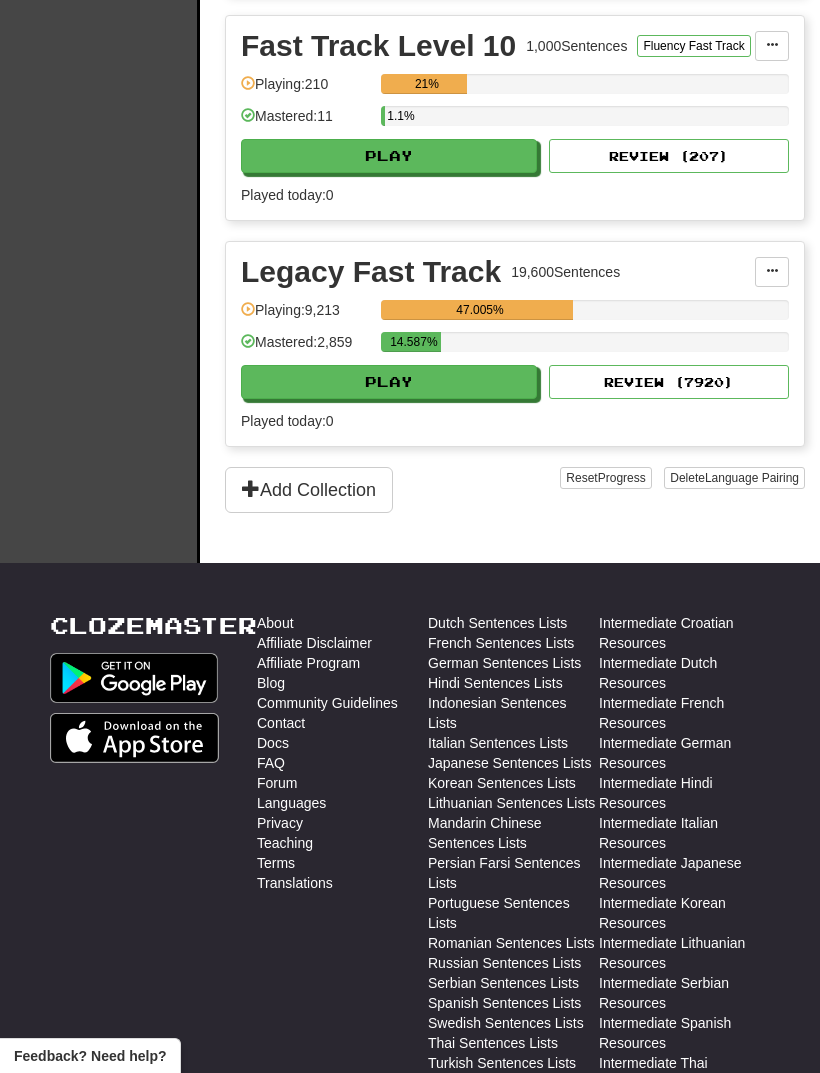 click on "Play" at bounding box center (389, 382) 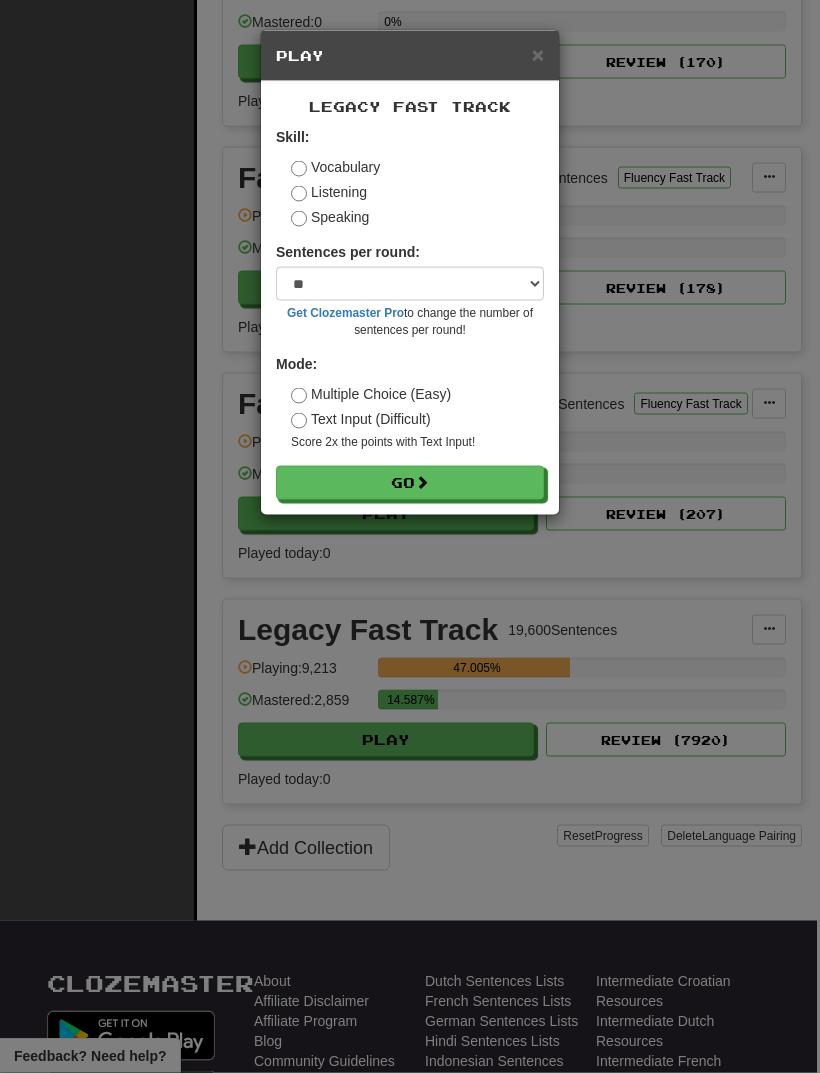 click on "Mode: Multiple Choice (Easy) Text Input (Difficult) Score 2x the points with Text Input !" at bounding box center [410, 402] 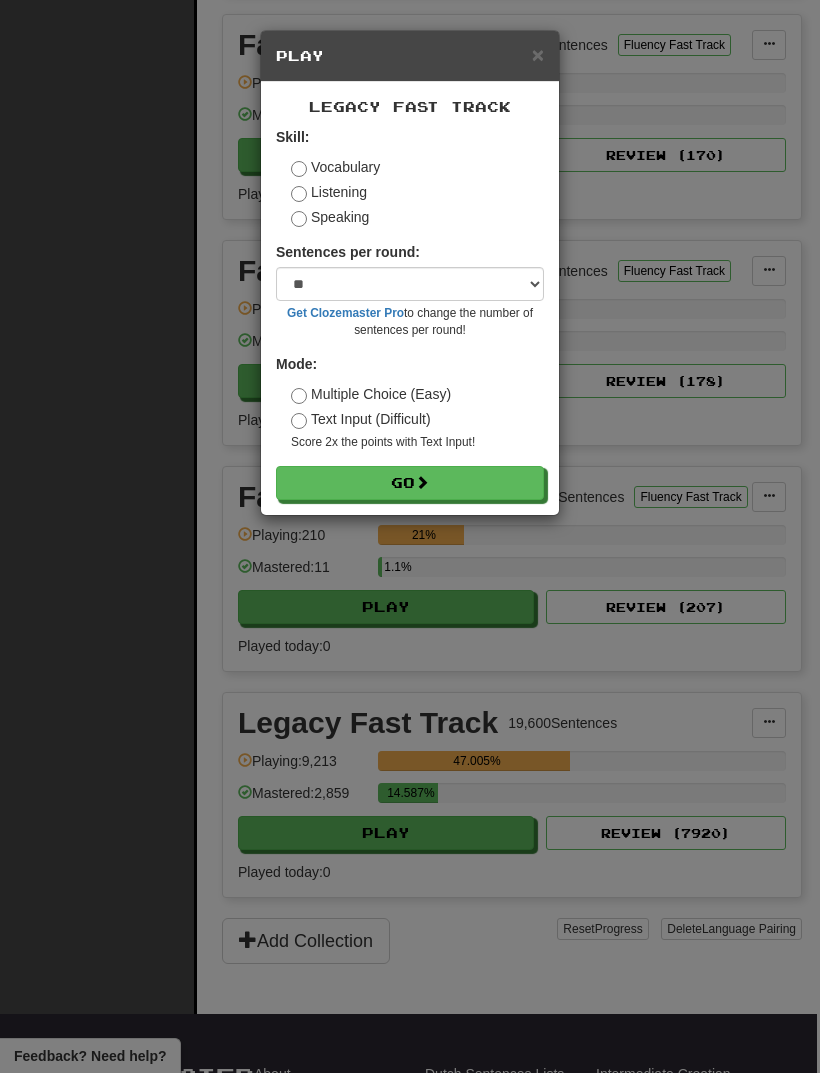 click on "Multiple Choice (Easy)" at bounding box center [371, 394] 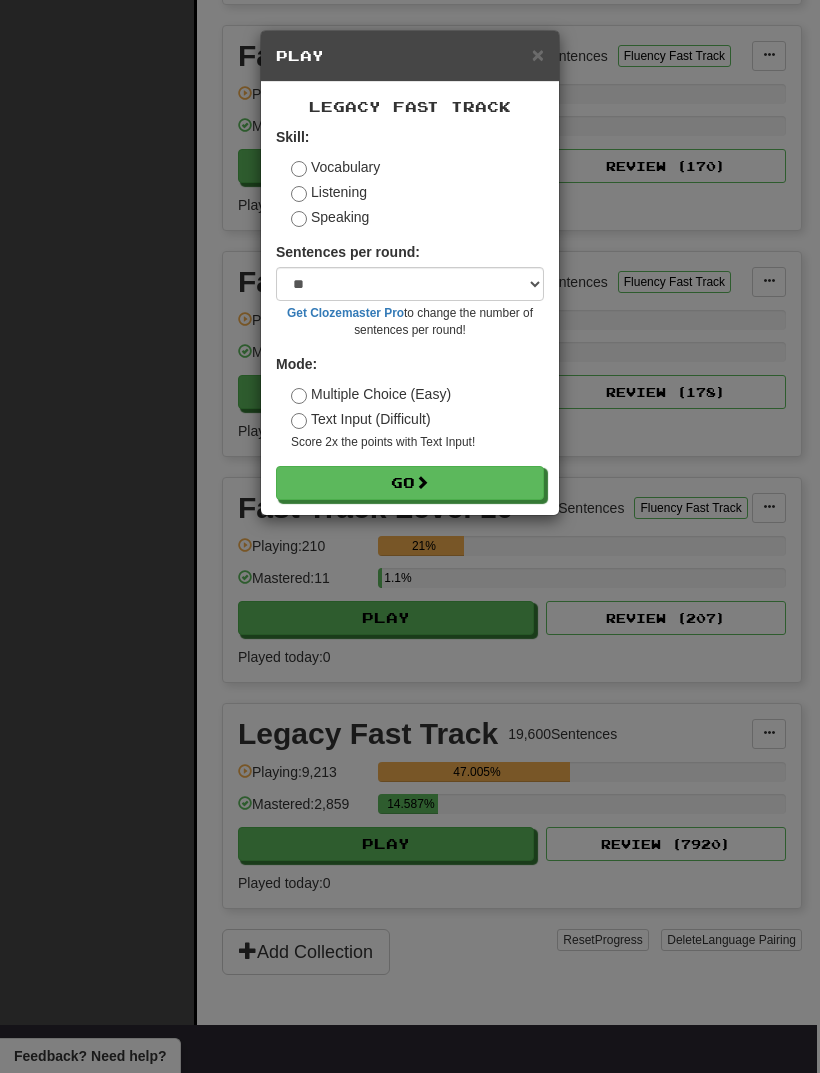 scroll, scrollTop: 2131, scrollLeft: 22, axis: both 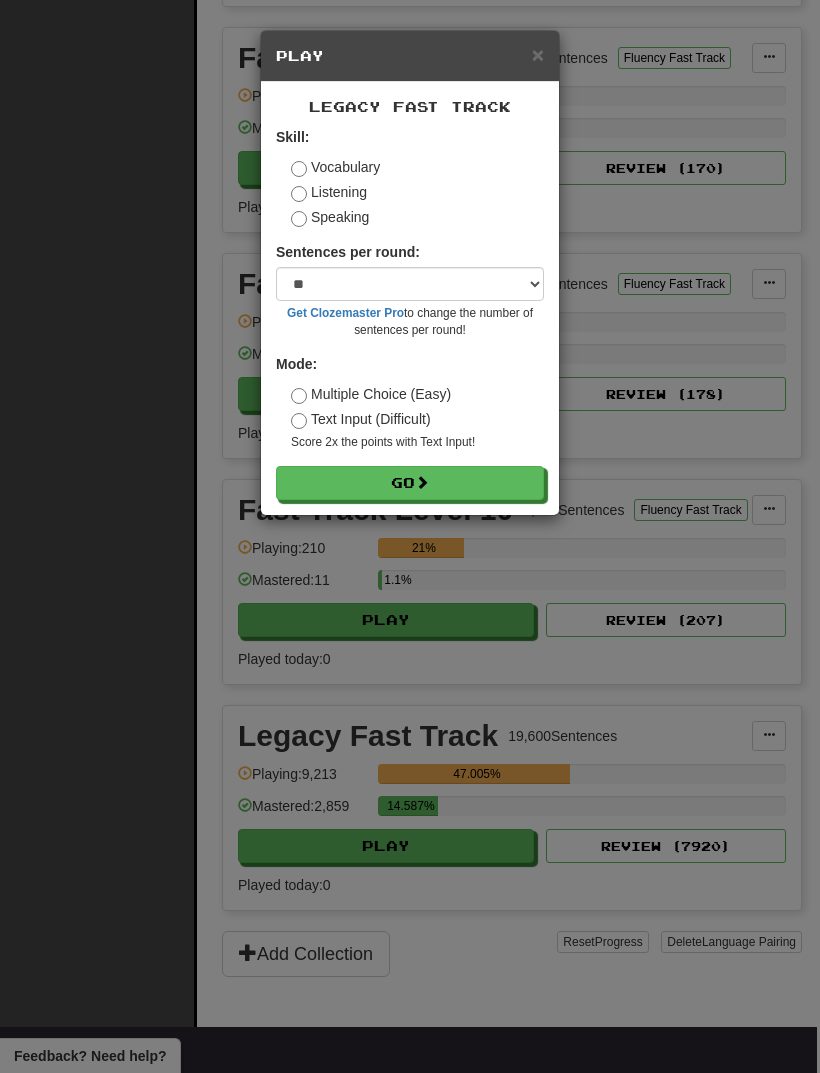 click on "Go" at bounding box center [410, 483] 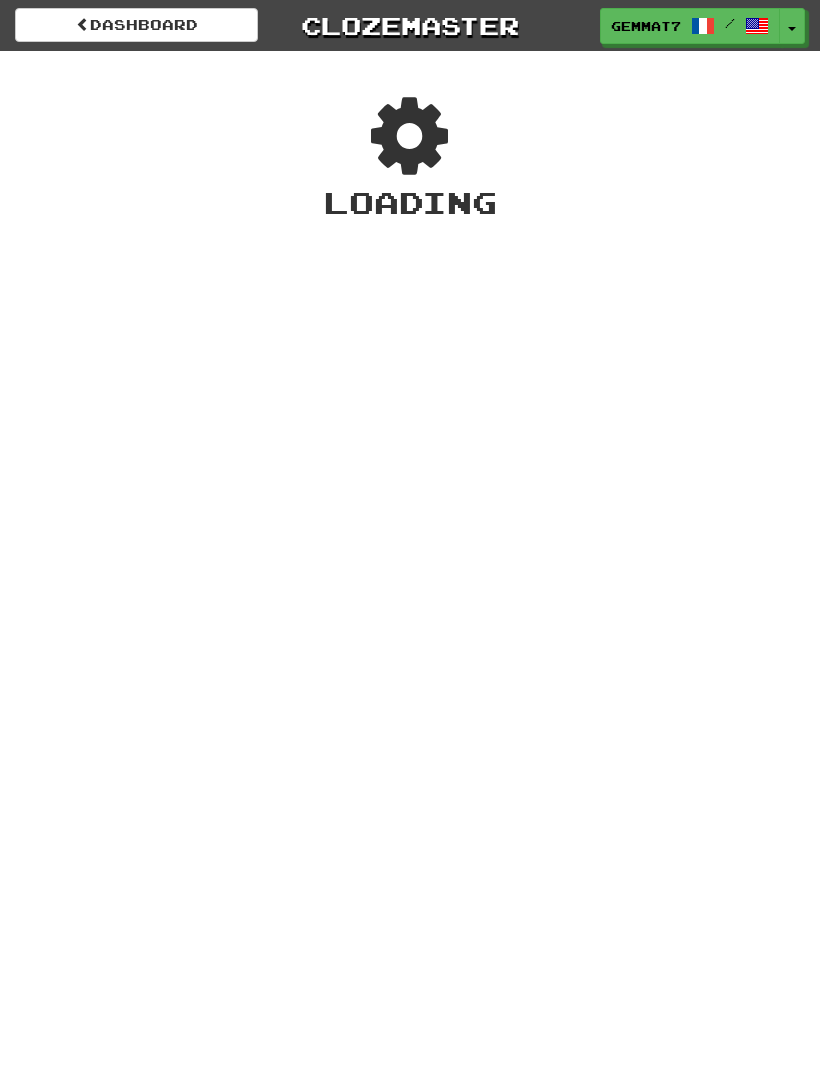 scroll, scrollTop: 0, scrollLeft: 0, axis: both 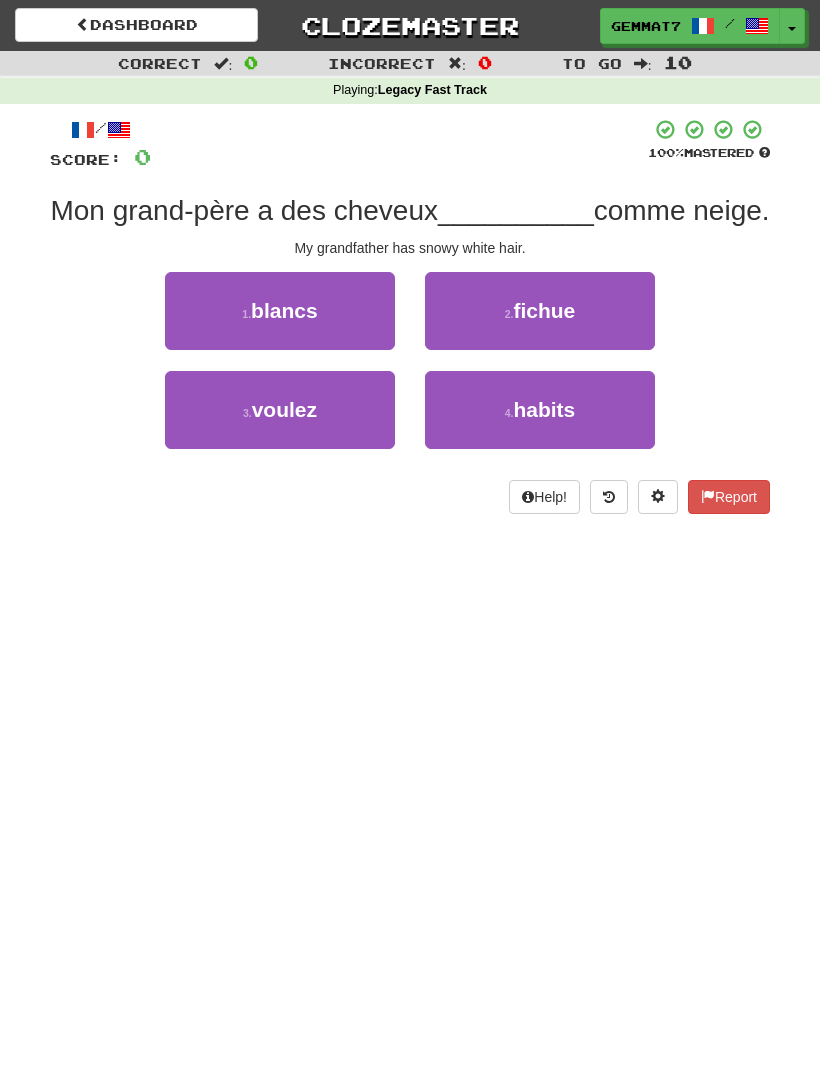 click on "1 .  blancs" at bounding box center (280, 311) 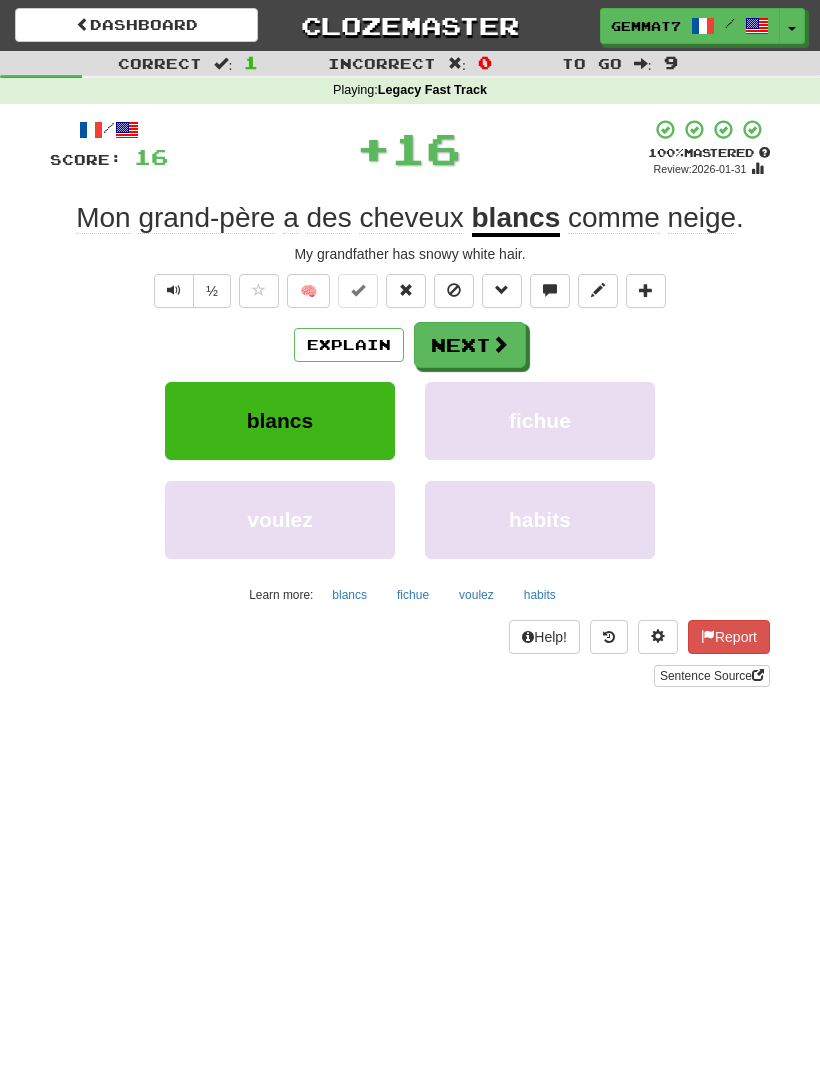 click on "Next" at bounding box center (470, 345) 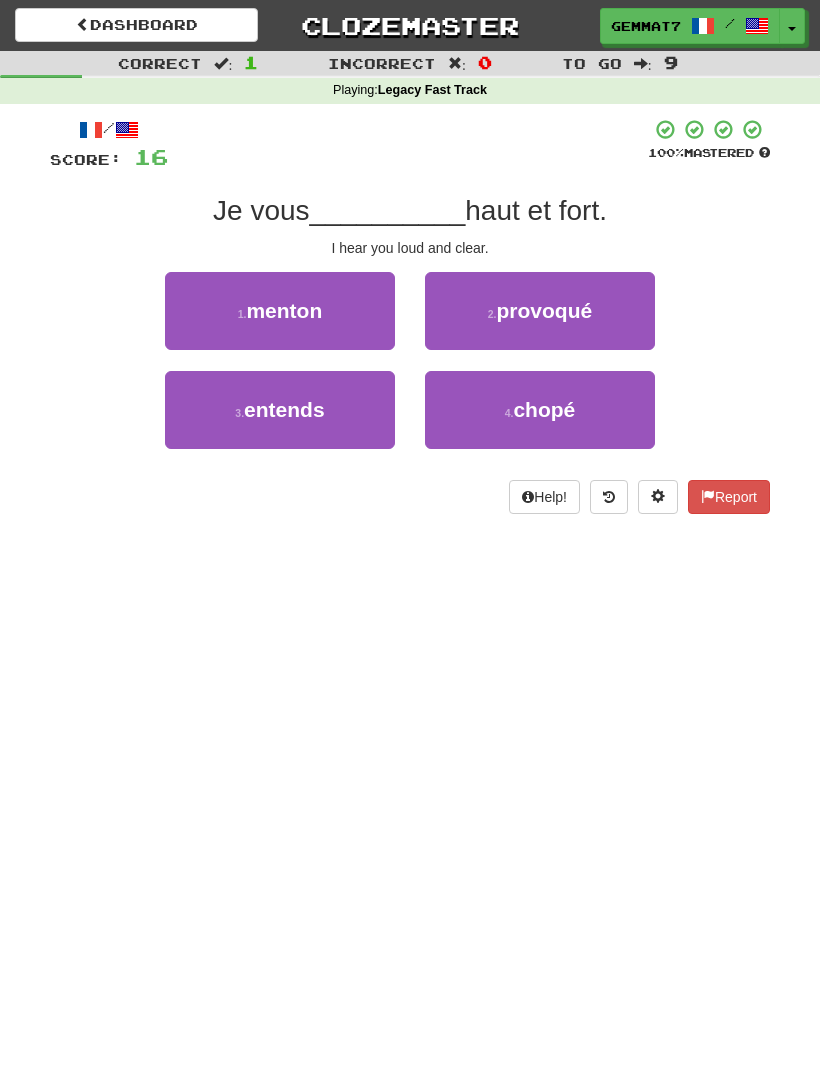 click on "3 .  entends" at bounding box center [280, 410] 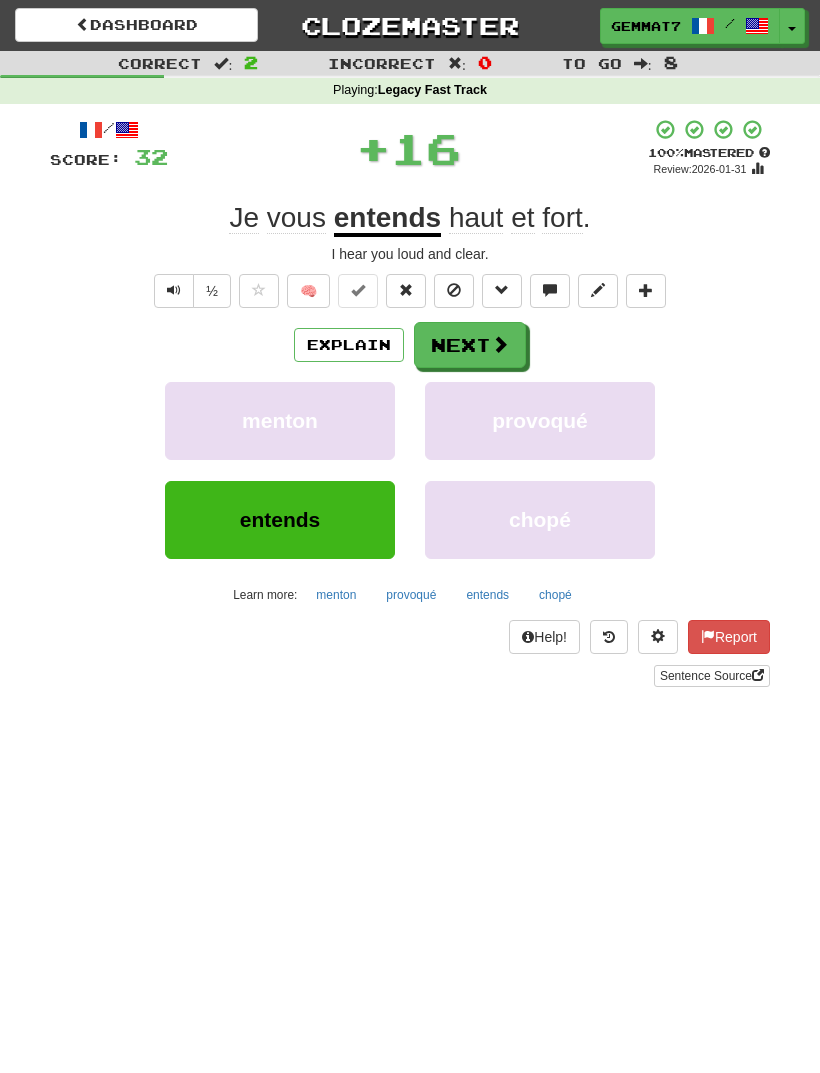 click on "Next" at bounding box center (470, 345) 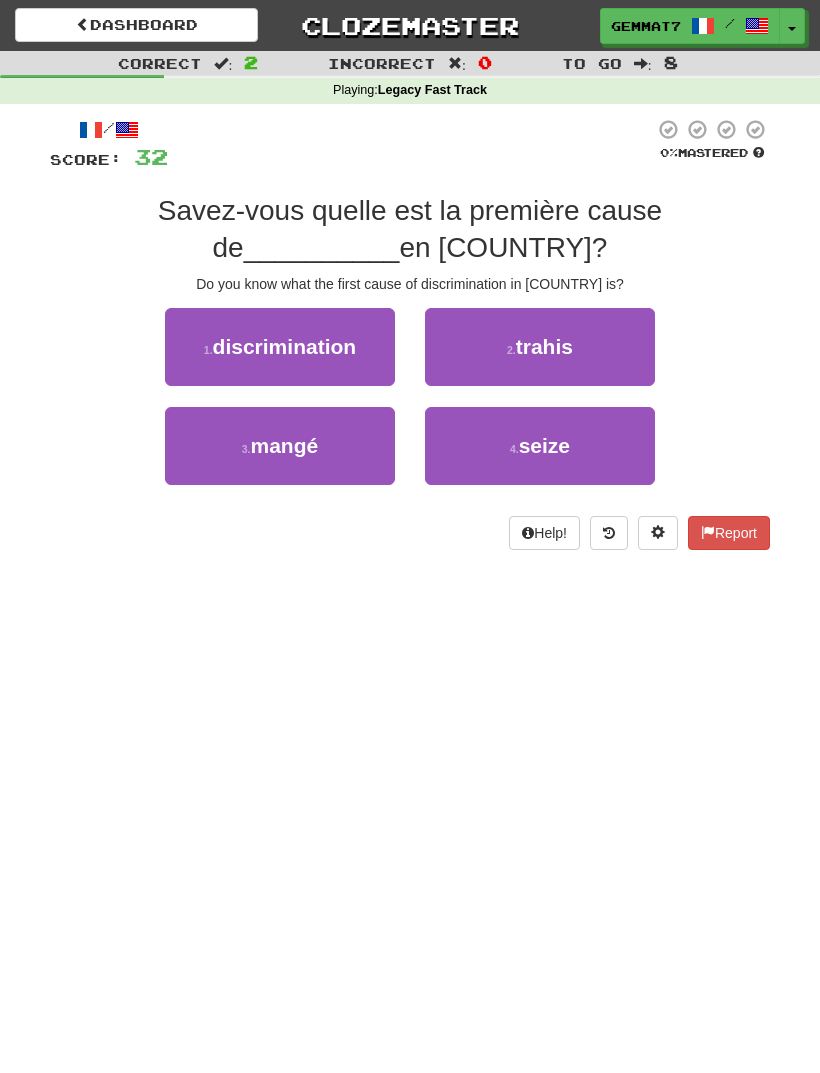 click on "discrimination" at bounding box center (285, 346) 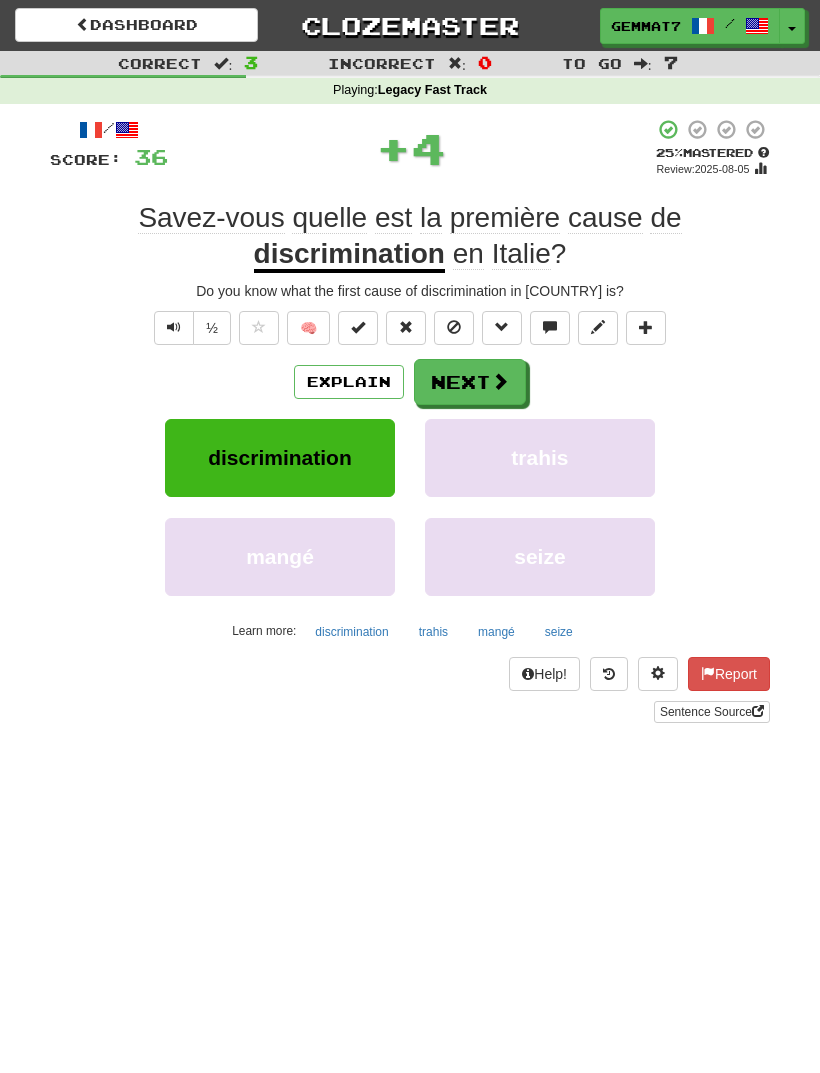 click on "Next" at bounding box center (470, 382) 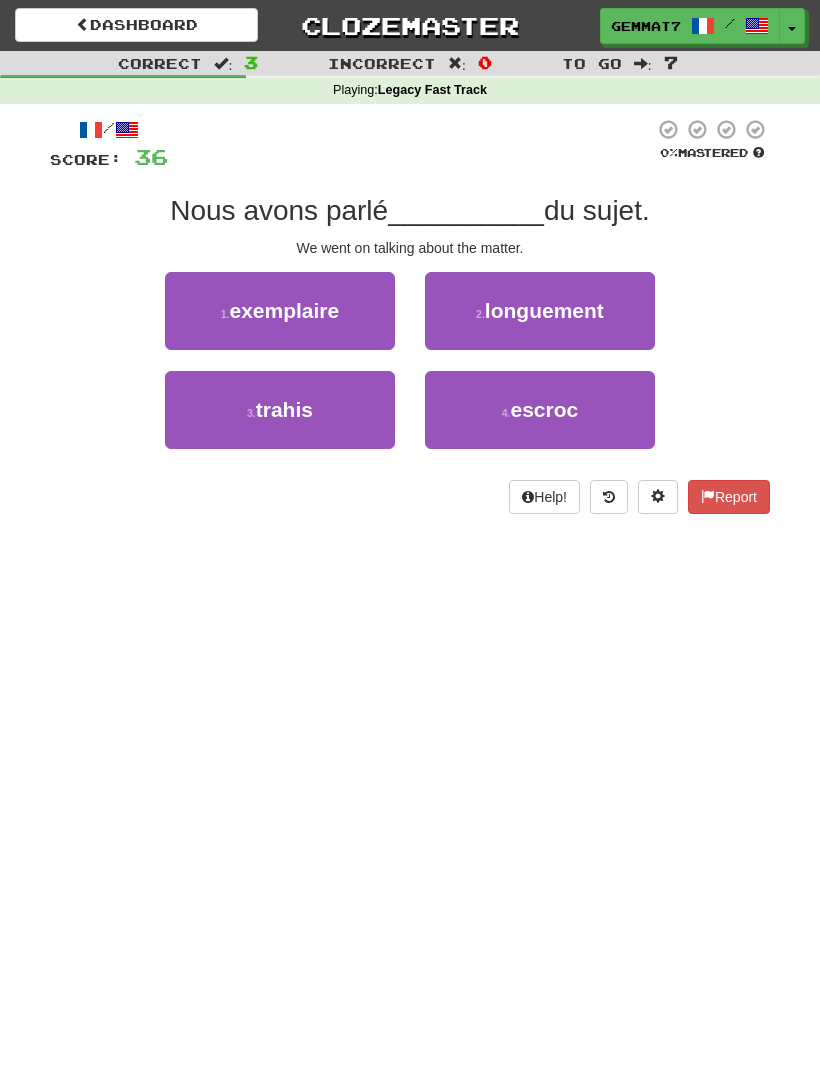 click on "longuement" at bounding box center (544, 310) 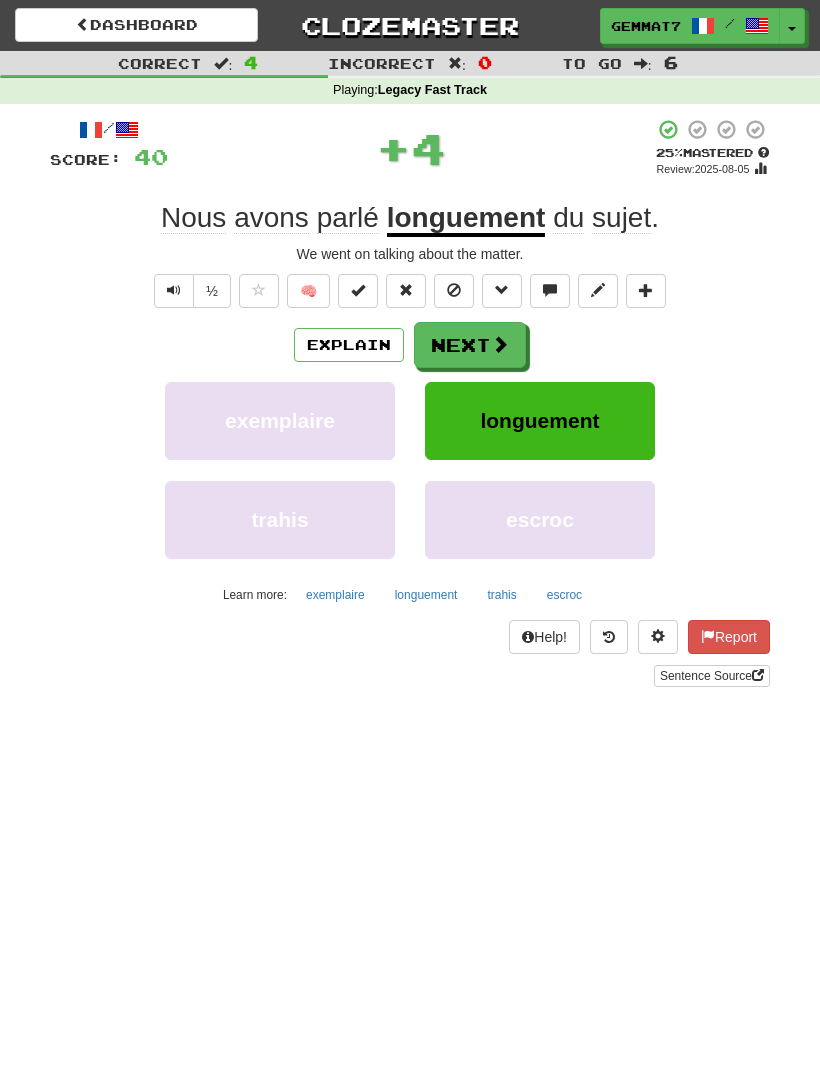 click on "Next" at bounding box center (470, 345) 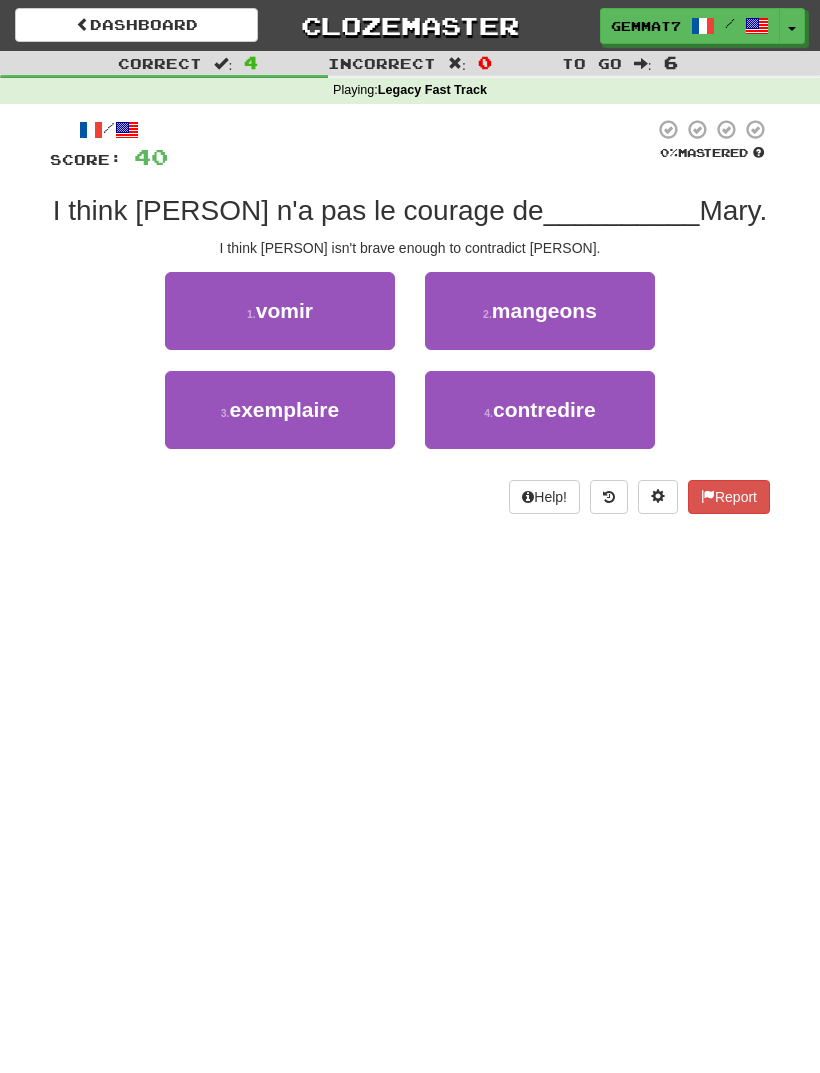 click on "contredire" at bounding box center [544, 409] 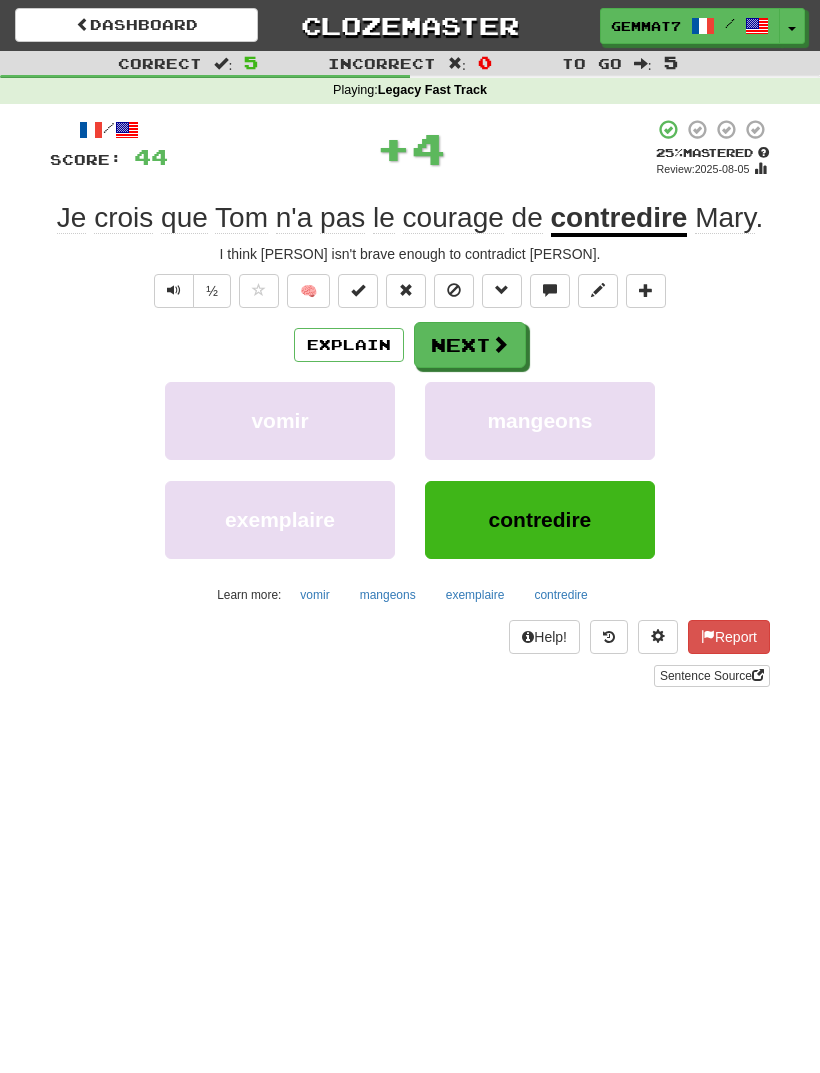 click on "Next" at bounding box center [470, 345] 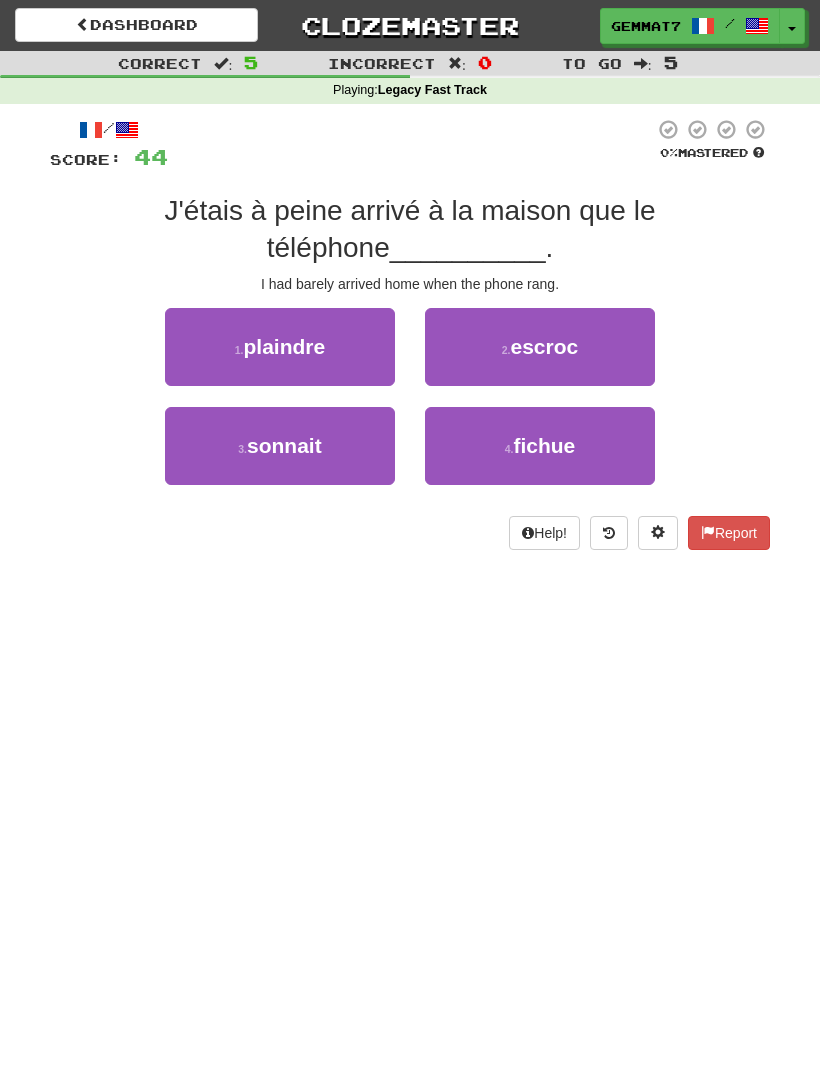 click on "3 .  sonnait" at bounding box center (280, 446) 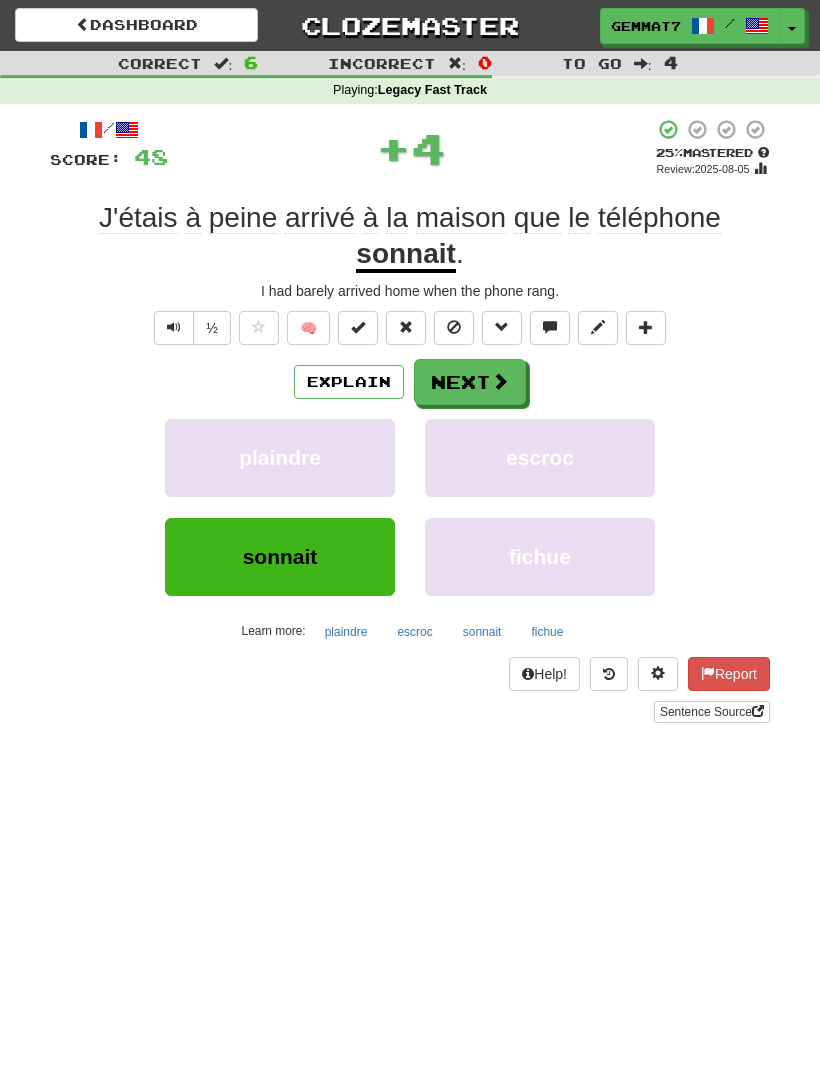 click on "Next" at bounding box center [470, 382] 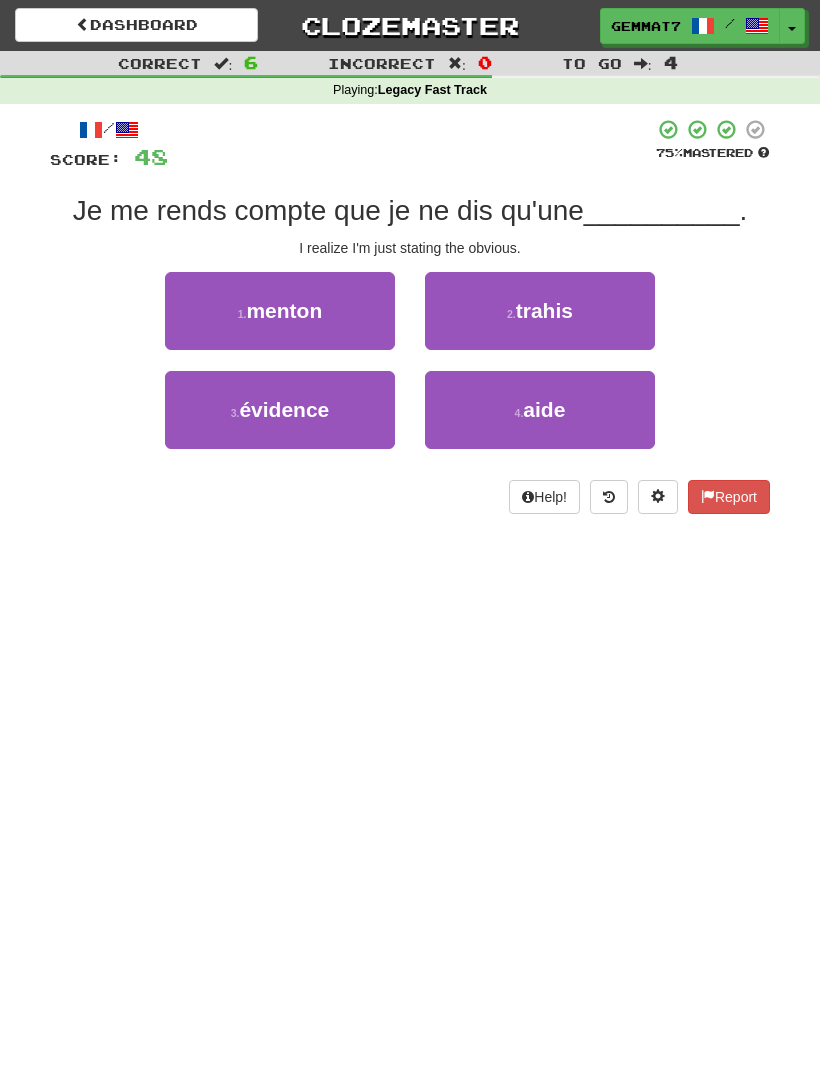 click on "3 .  évidence" at bounding box center [280, 410] 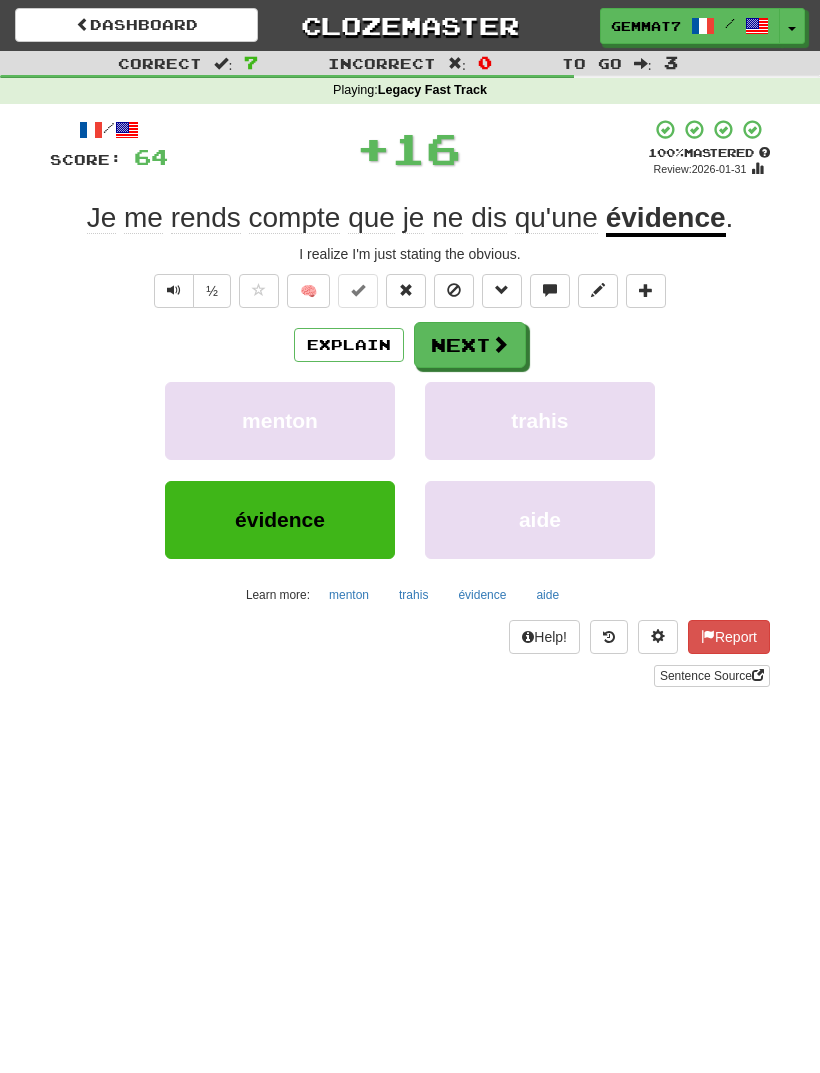 click at bounding box center [500, 344] 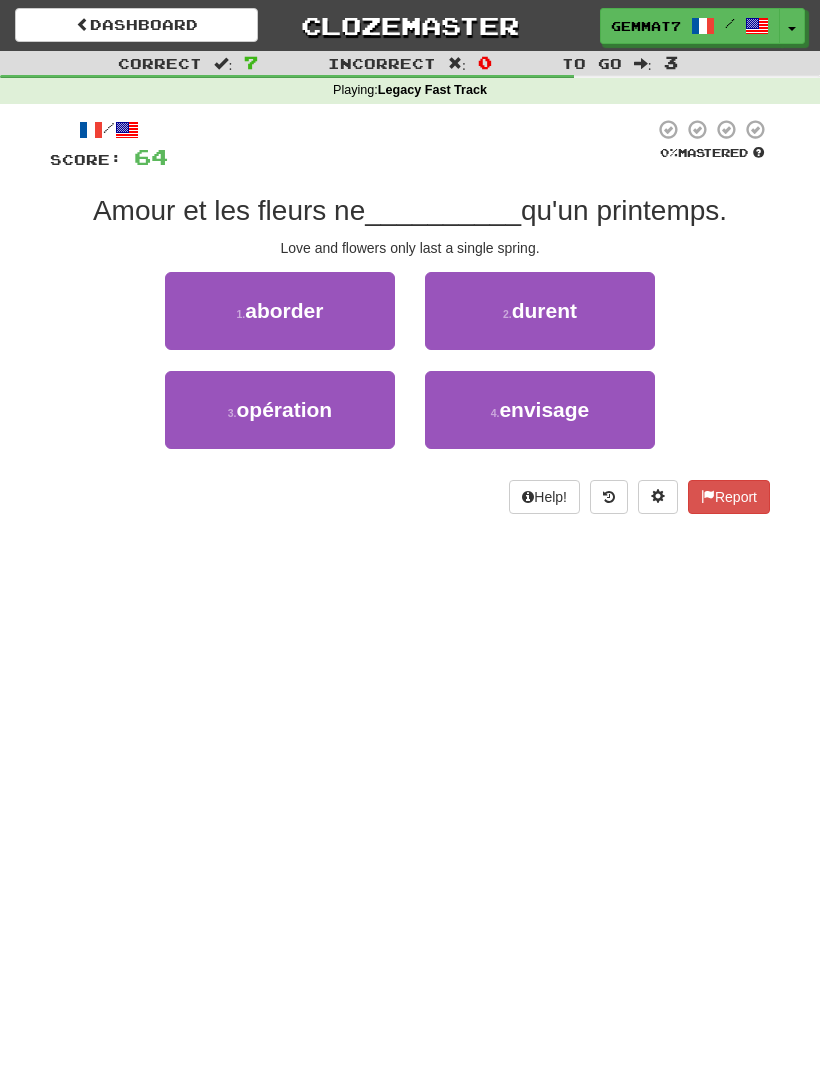 click on "2 ." at bounding box center [507, 314] 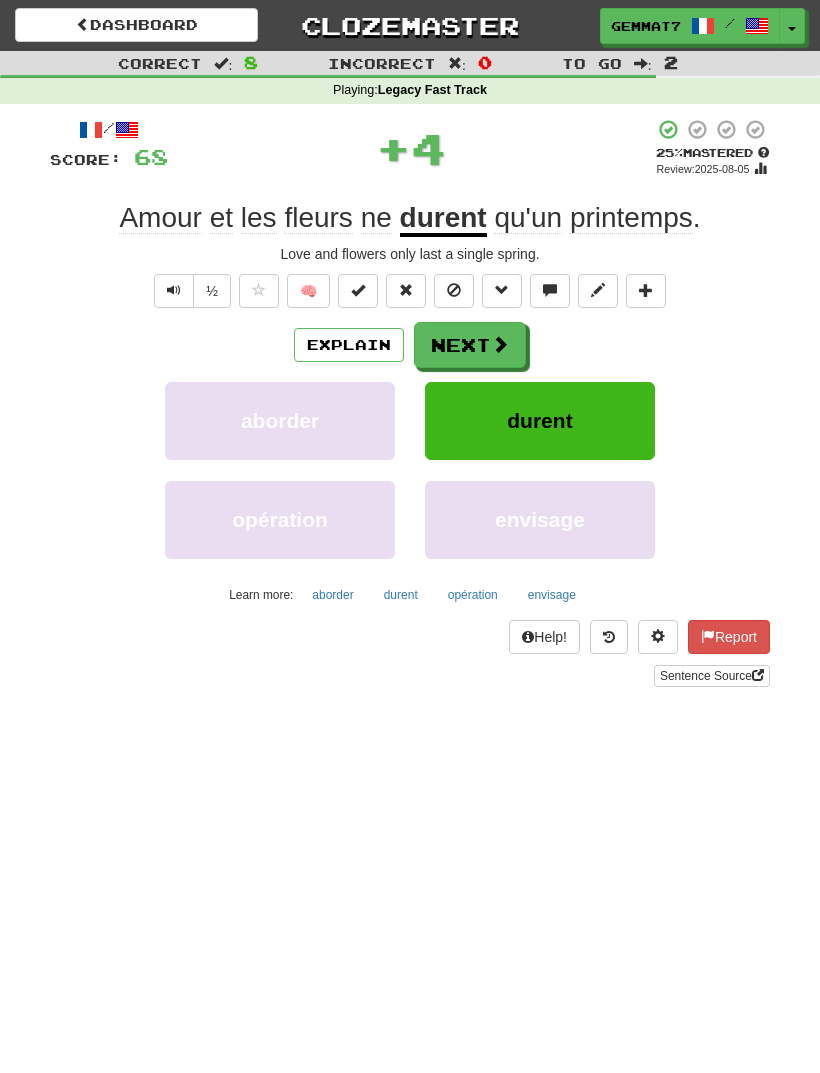 click on "Next" at bounding box center (470, 345) 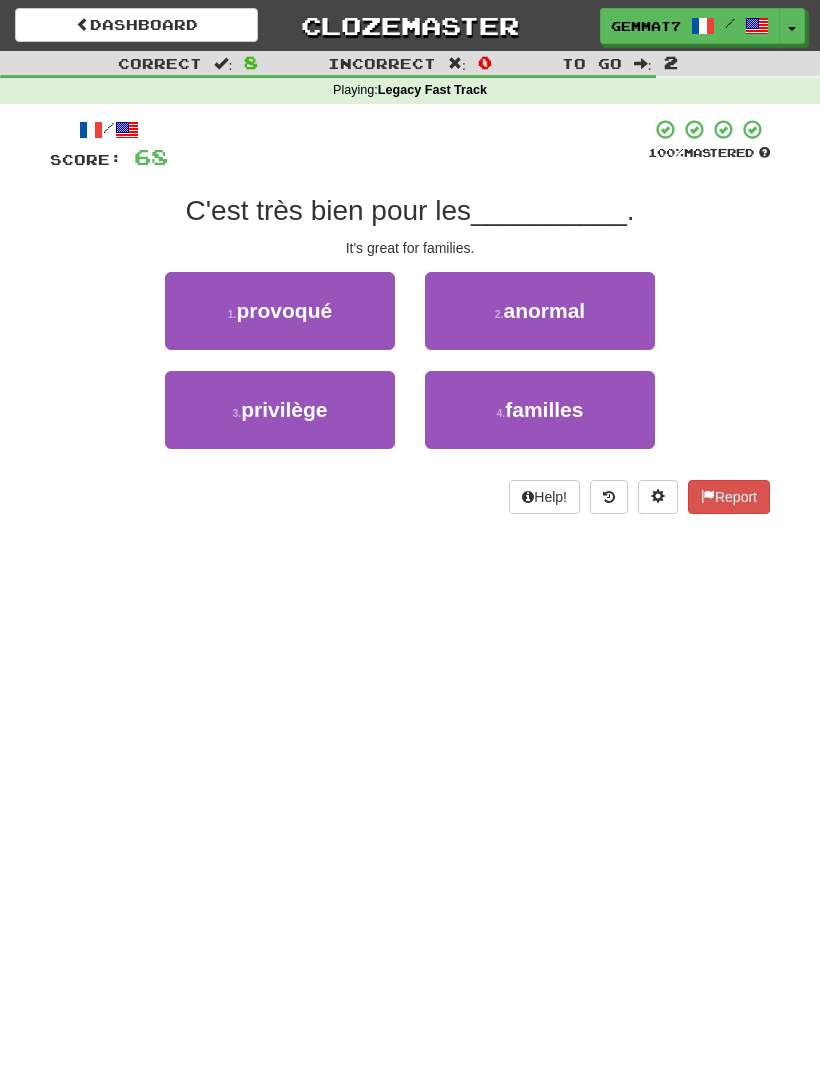 click on "4 .  familles" at bounding box center (540, 410) 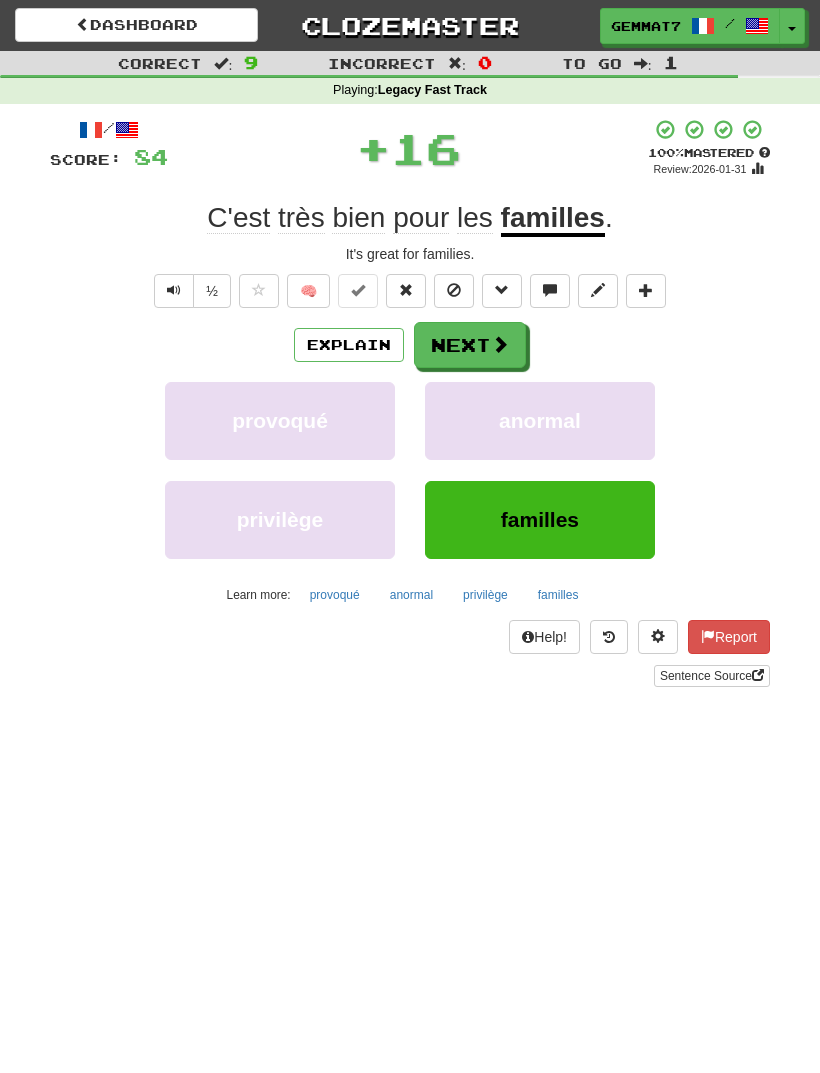 click on "Next" at bounding box center (470, 345) 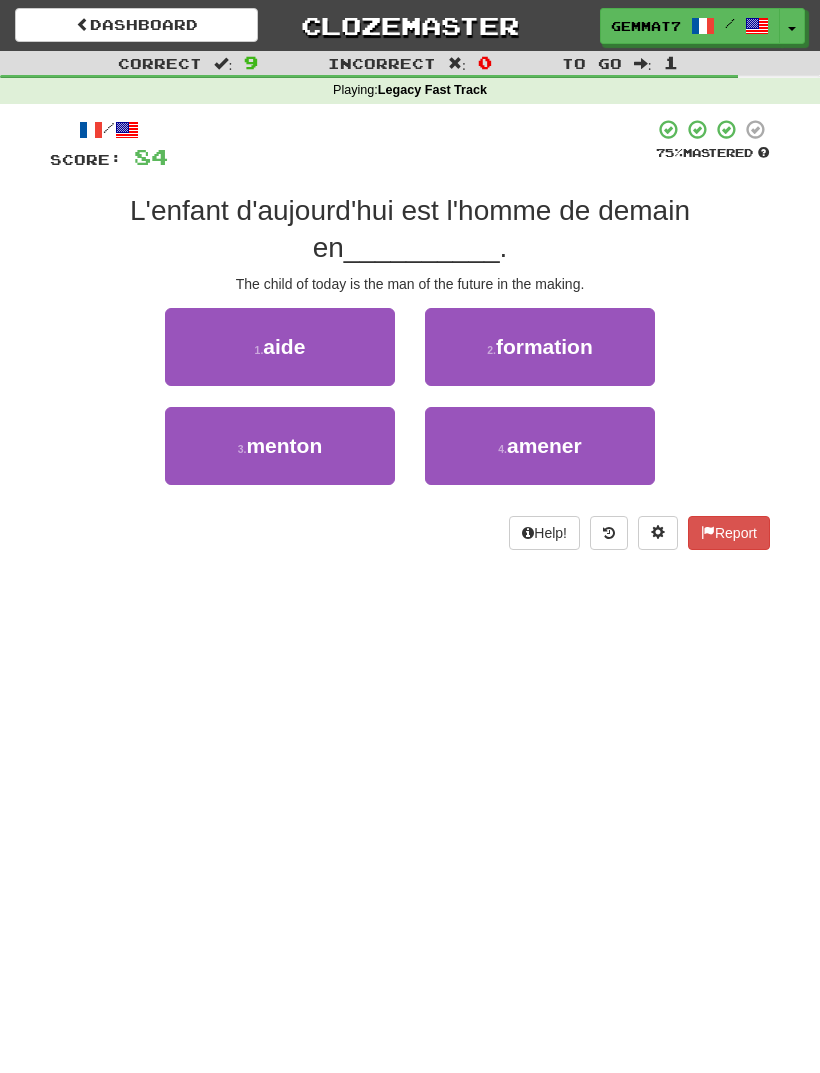 click on "formation" at bounding box center (544, 346) 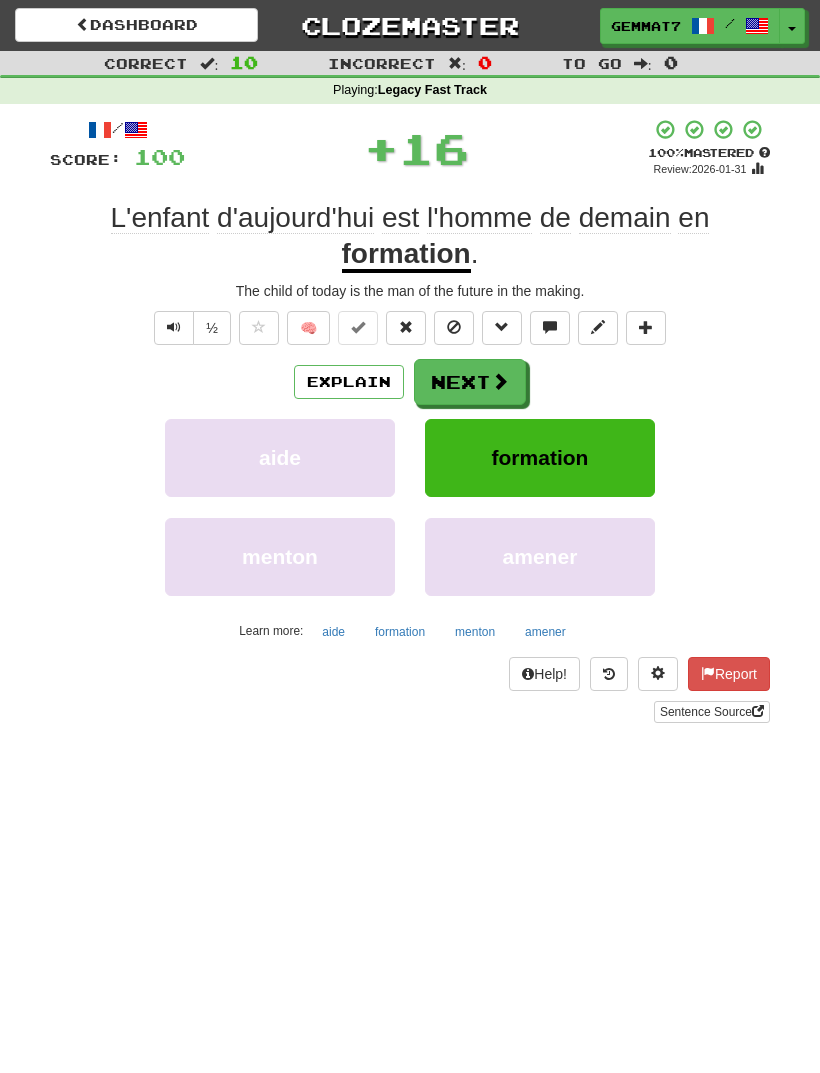 click at bounding box center [500, 381] 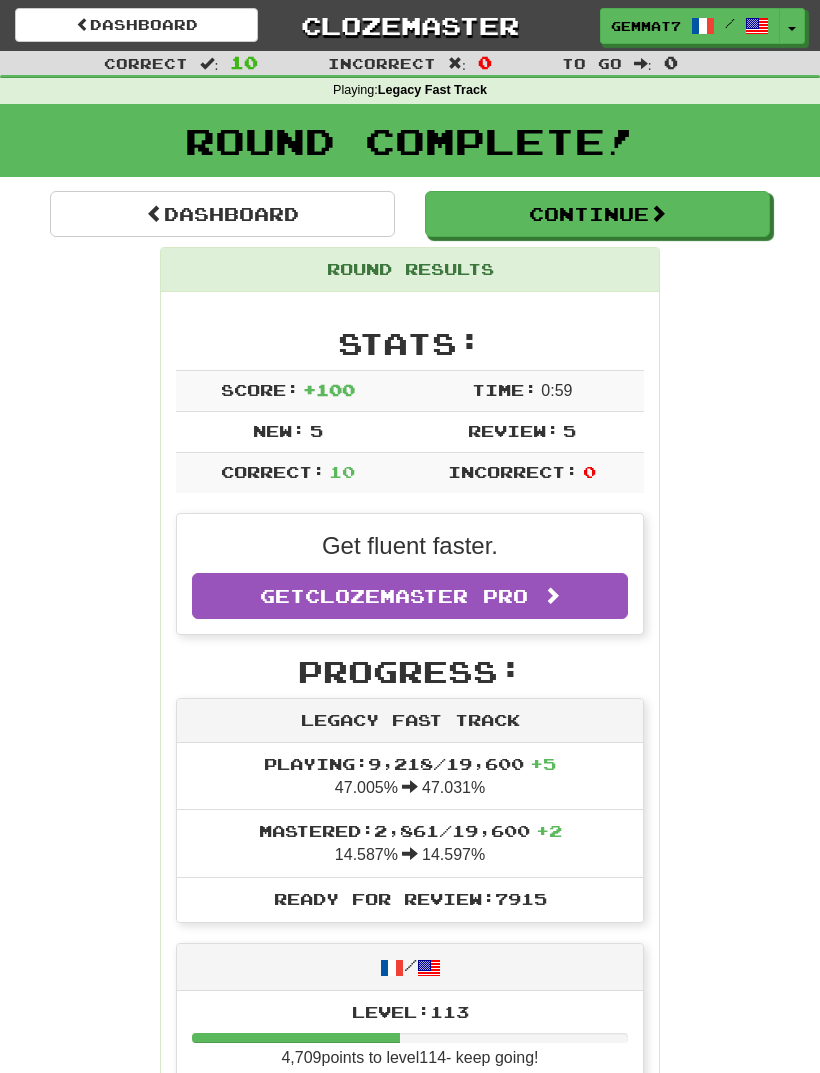click on "Continue" at bounding box center (597, 214) 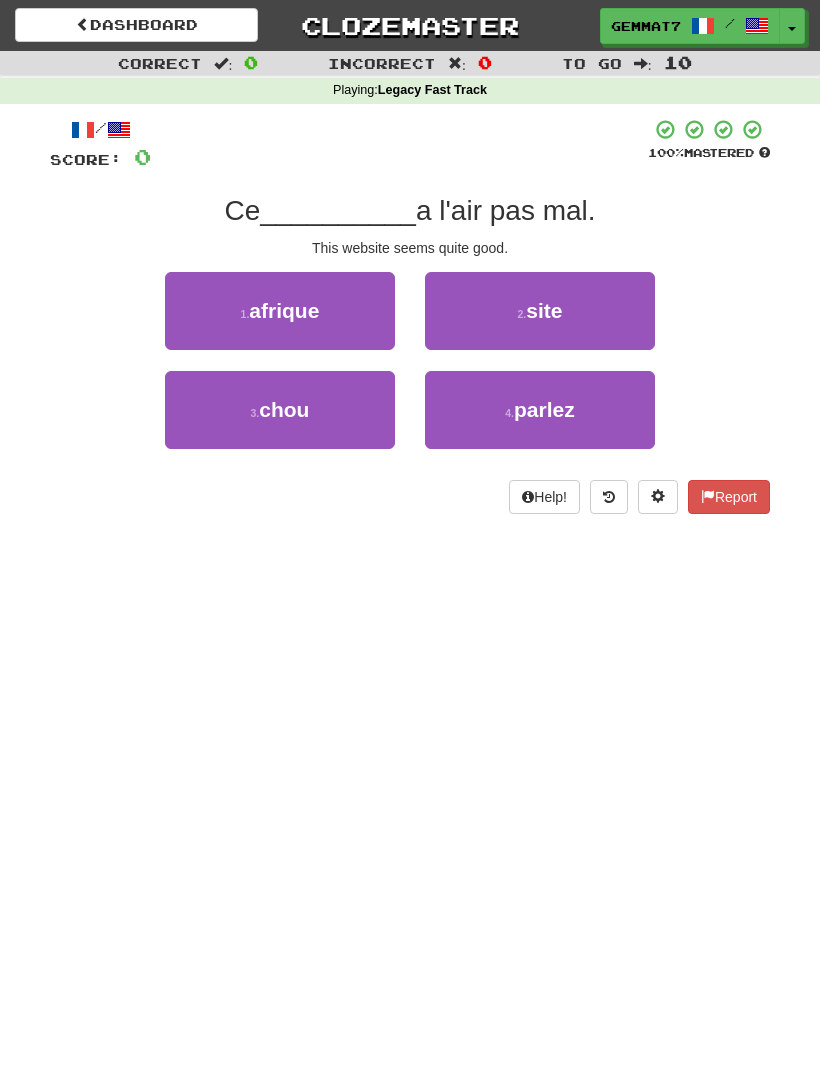 click on "[NUMBER] . site" at bounding box center (540, 311) 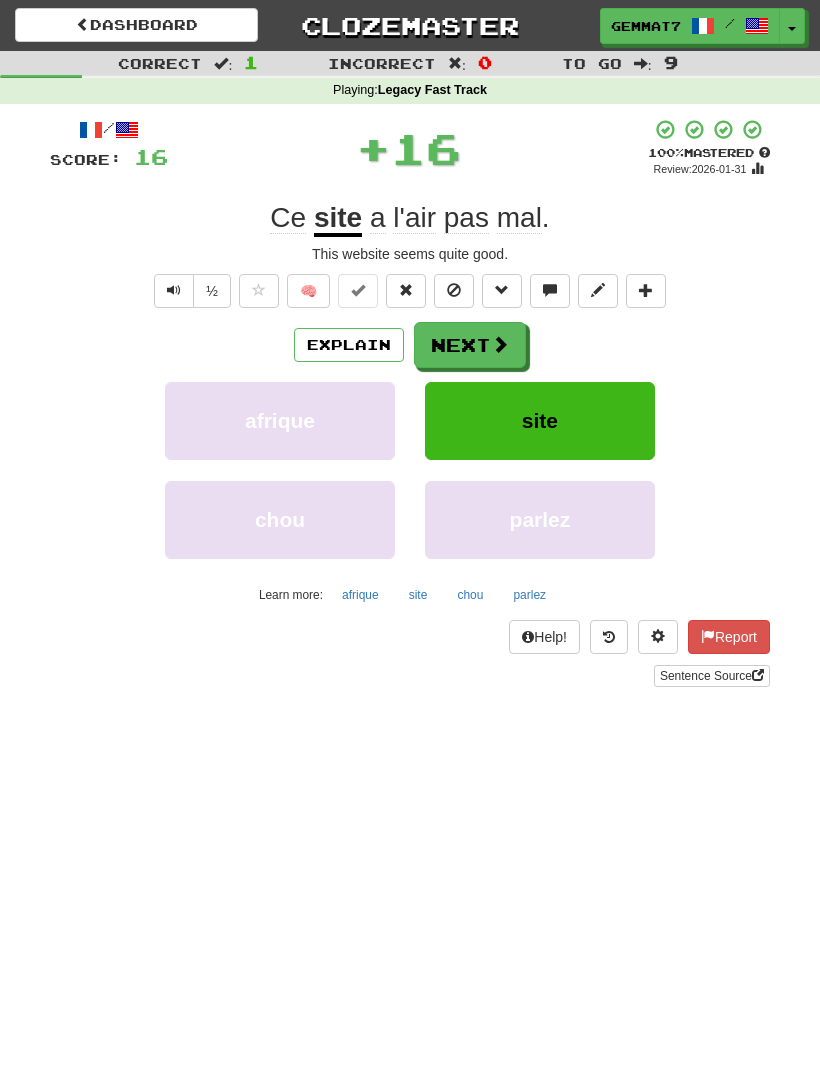 click on "Next" at bounding box center [470, 345] 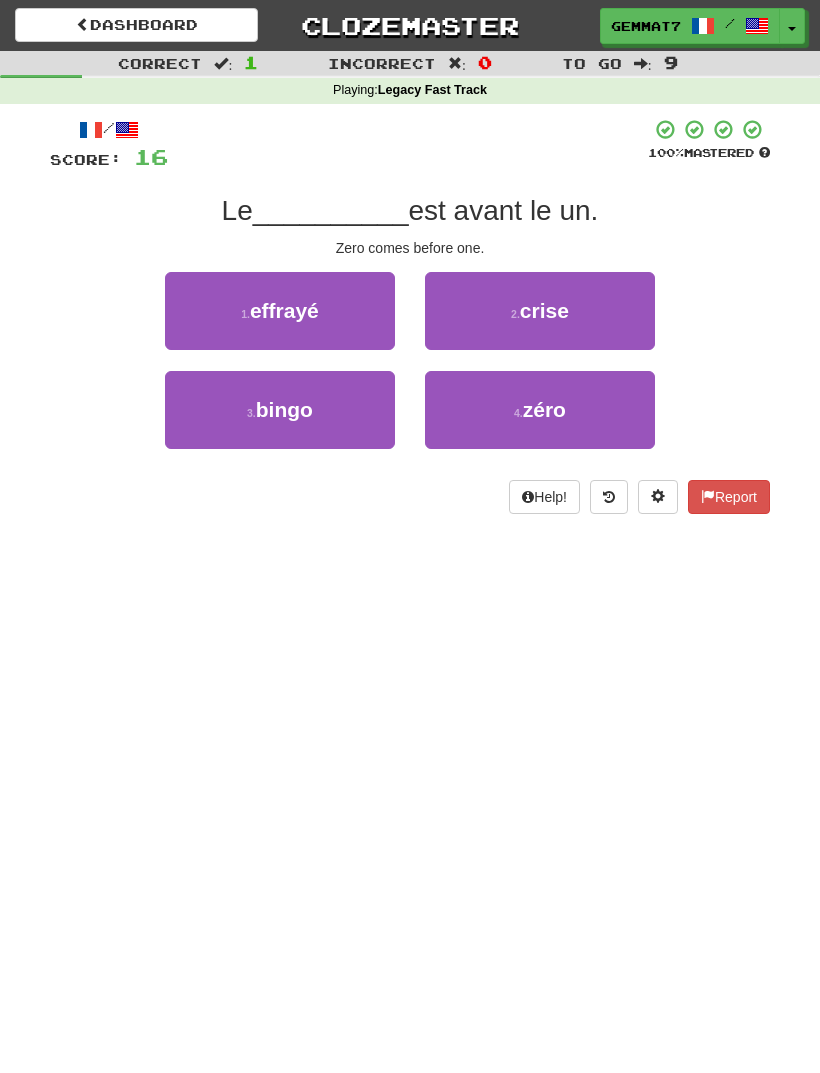 click on "zéro" at bounding box center (544, 409) 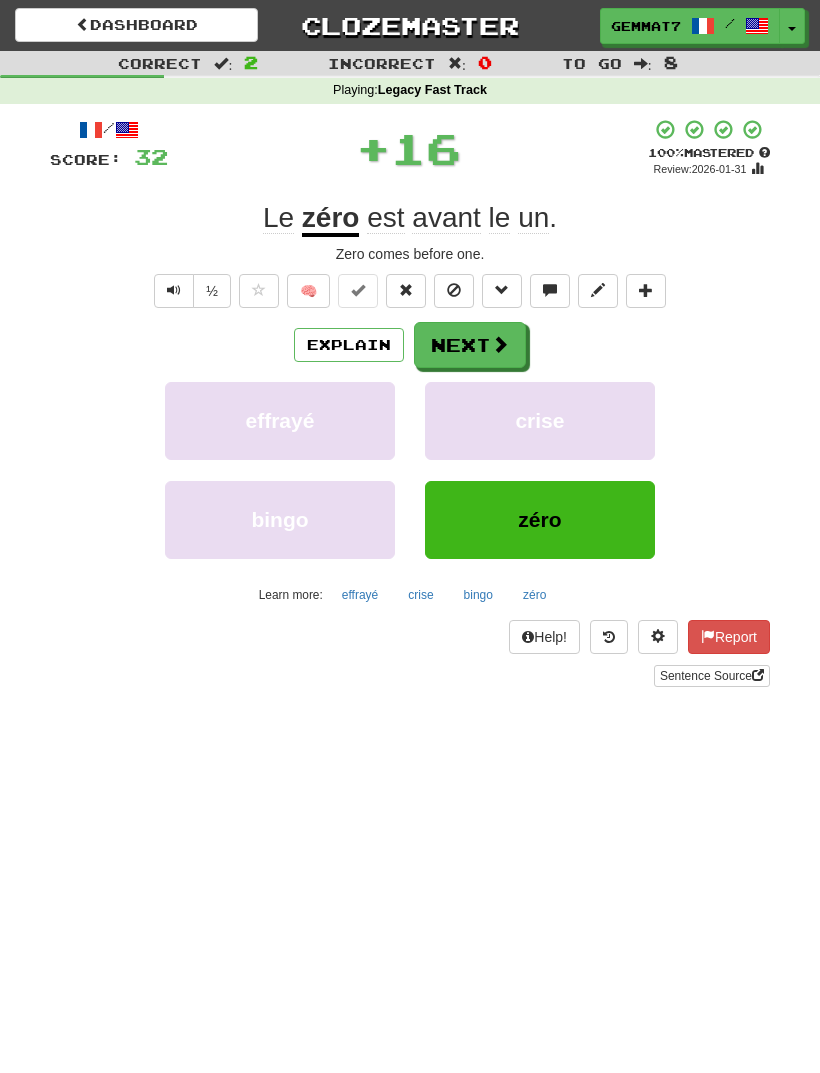 click on "Next" at bounding box center (470, 345) 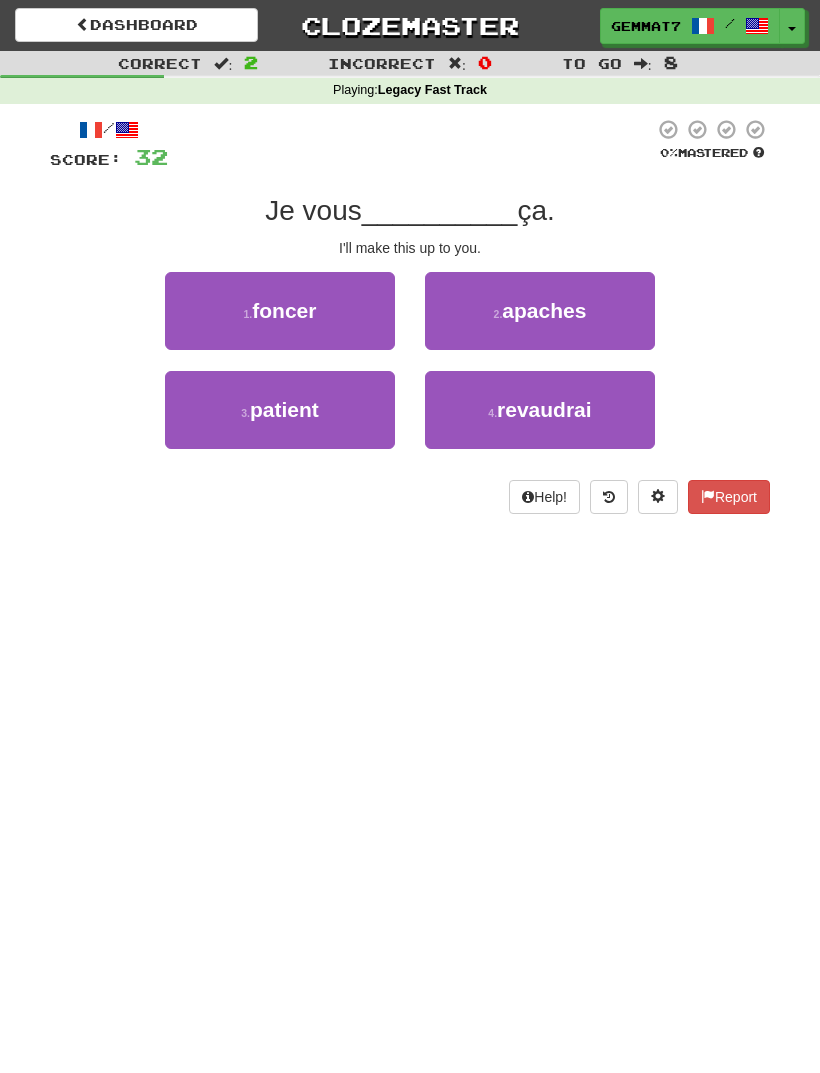 click on "4 .  revaudrai" at bounding box center (540, 410) 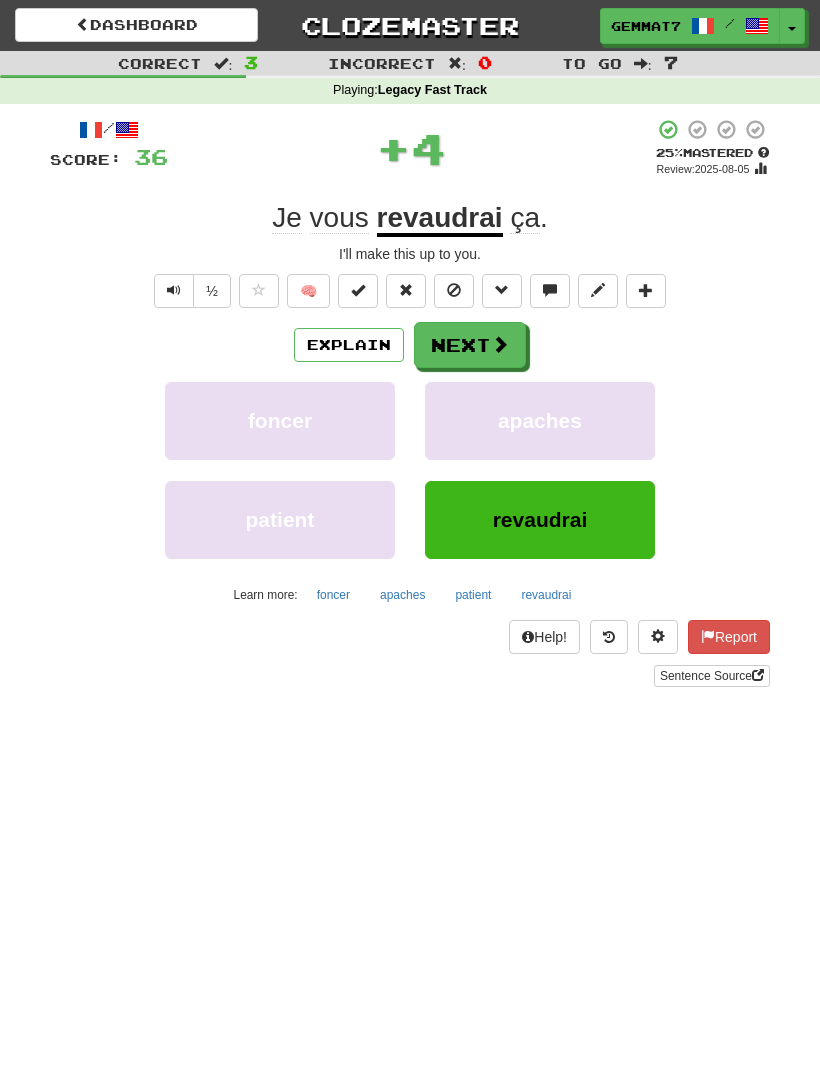 click on "revaudrai" at bounding box center [546, 595] 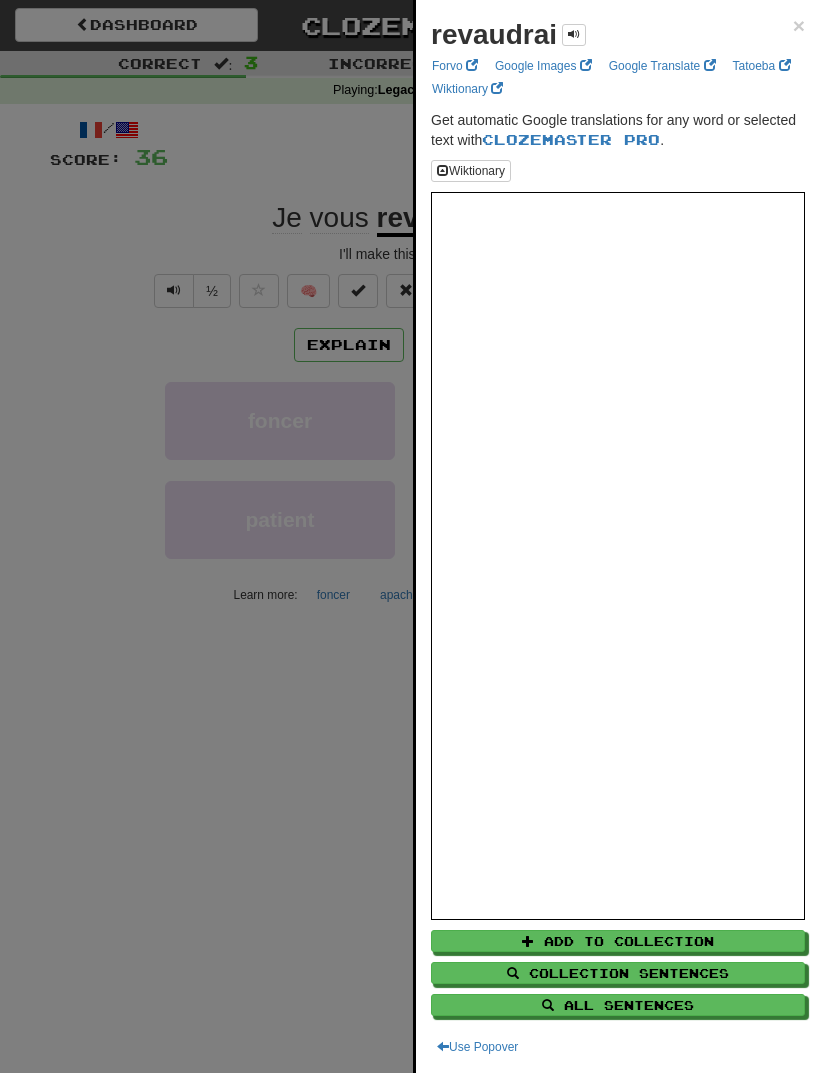 click at bounding box center (410, 536) 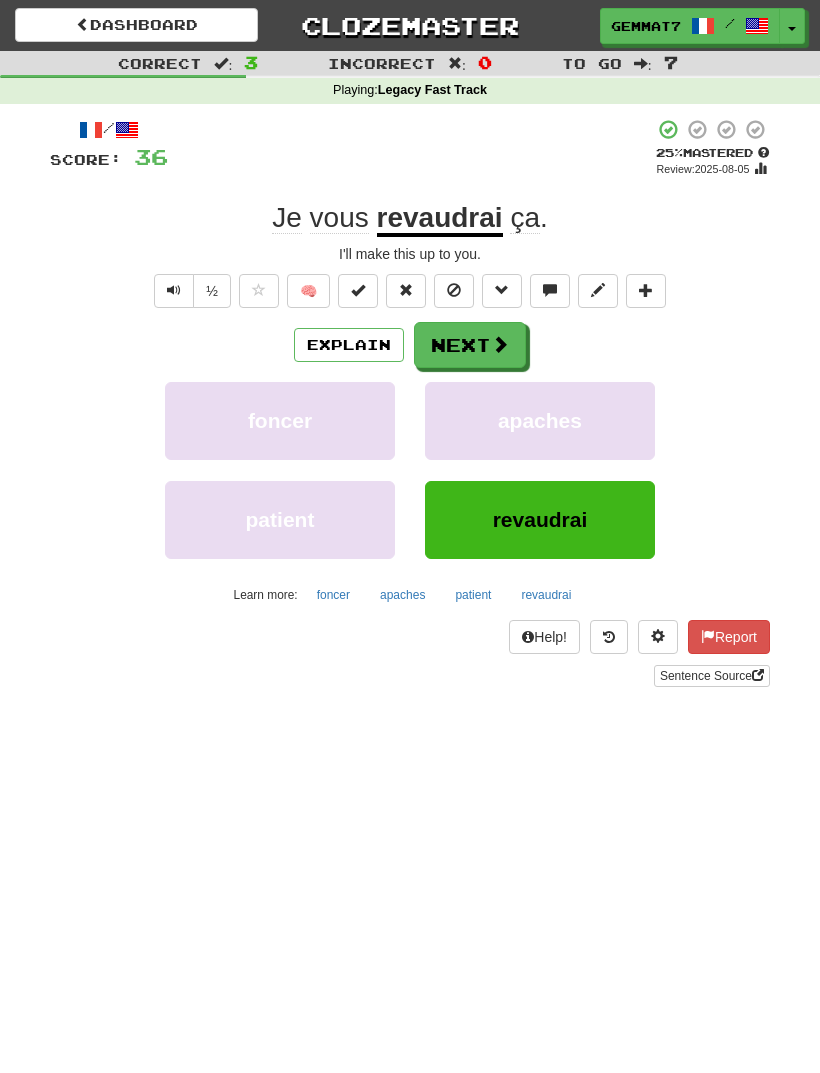 click on "revaudrai" at bounding box center (546, 595) 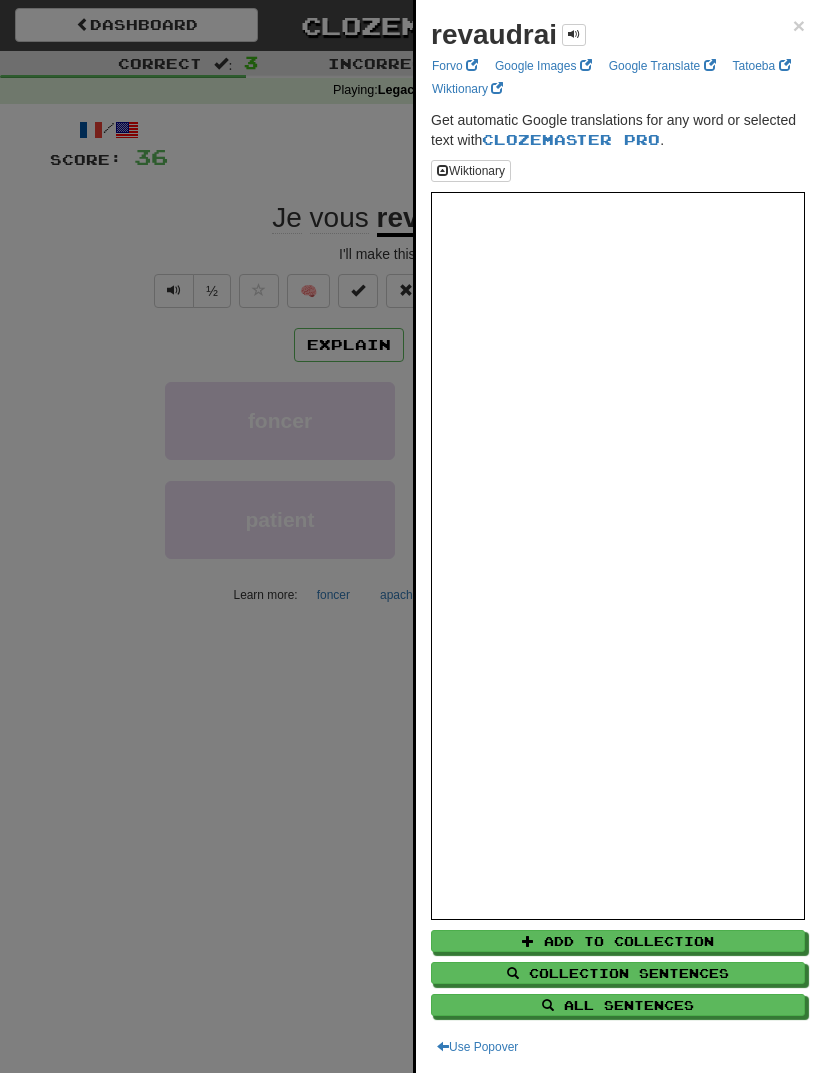 click at bounding box center [410, 536] 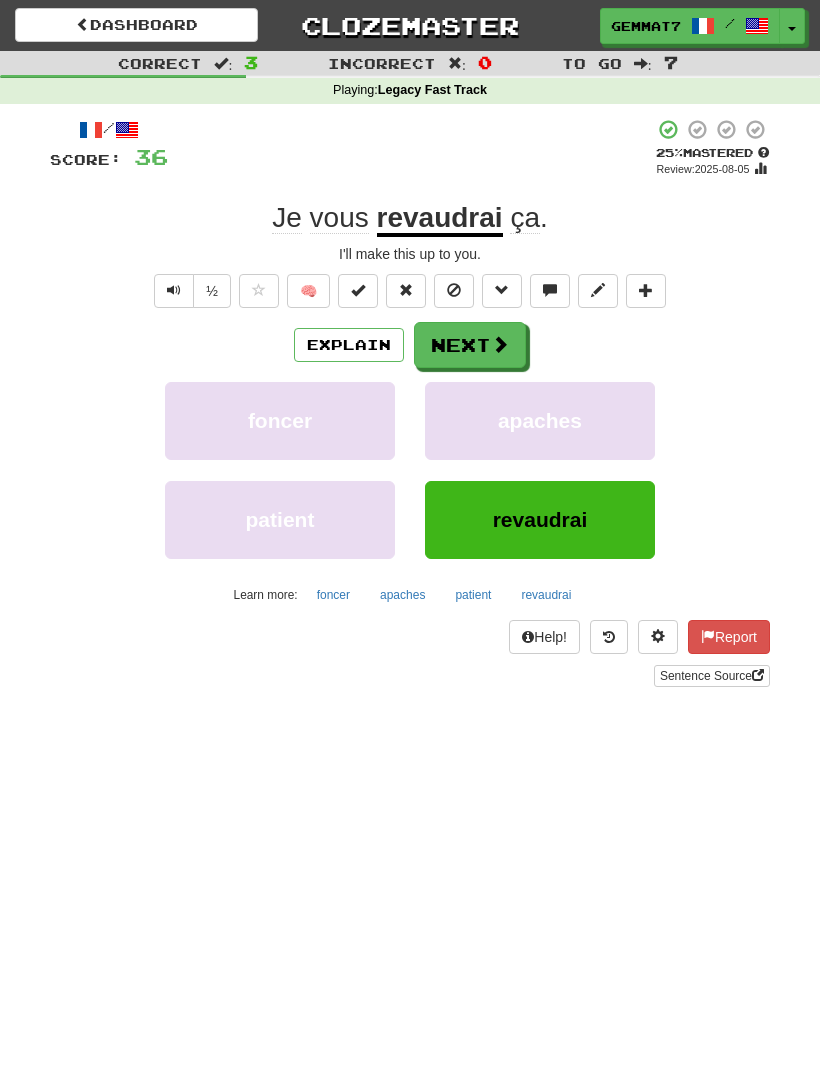 click at bounding box center [500, 344] 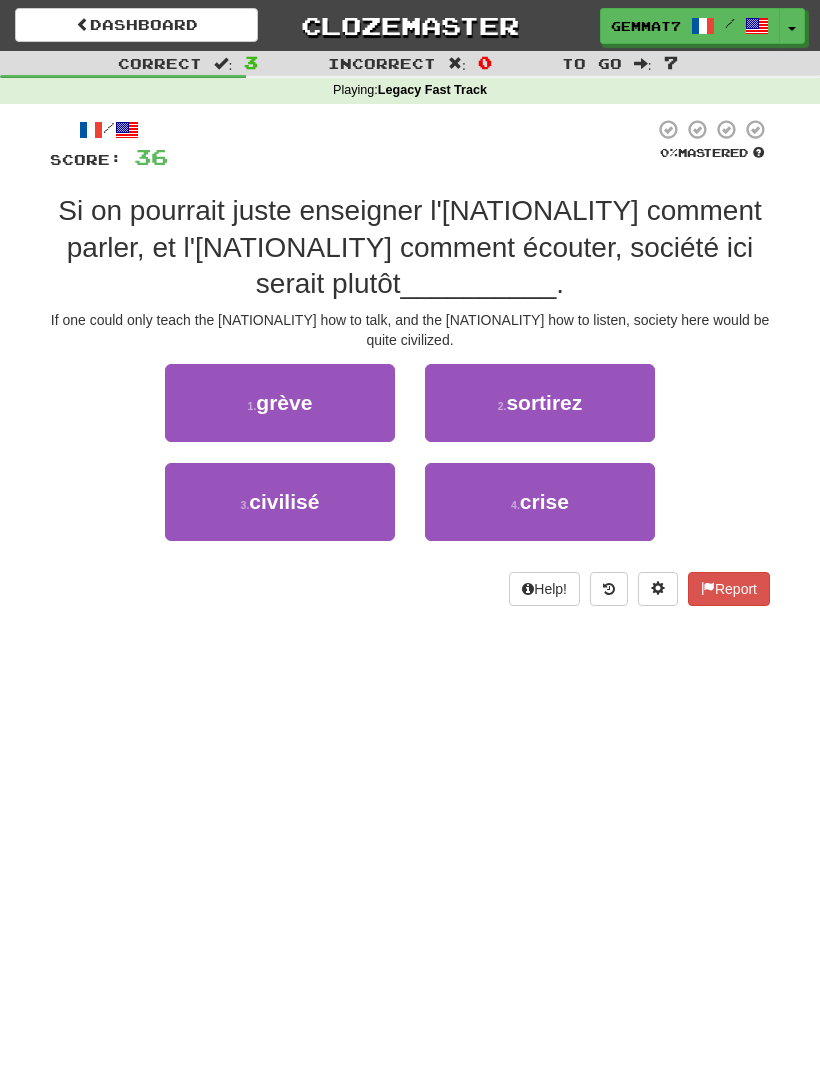 click on "[NUMBER] . civilisé" at bounding box center (280, 502) 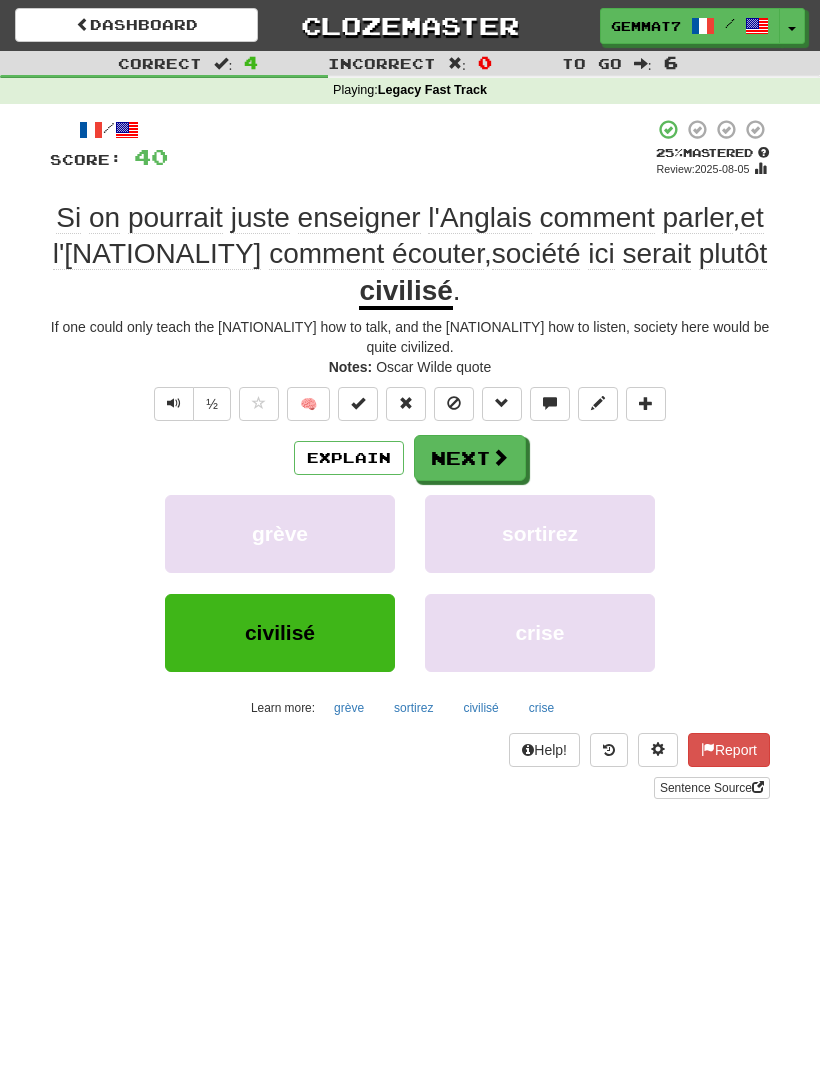 click on "Next" at bounding box center (470, 458) 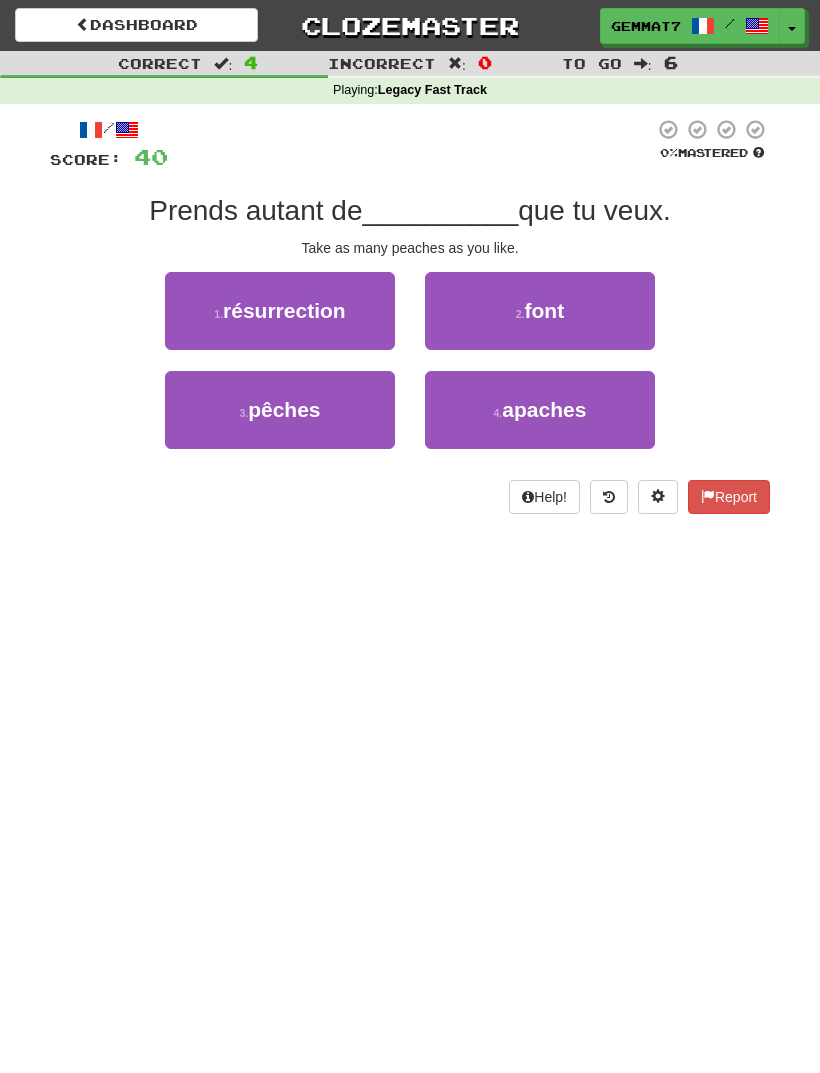 click on "[NUMBER] . pêches" at bounding box center (280, 410) 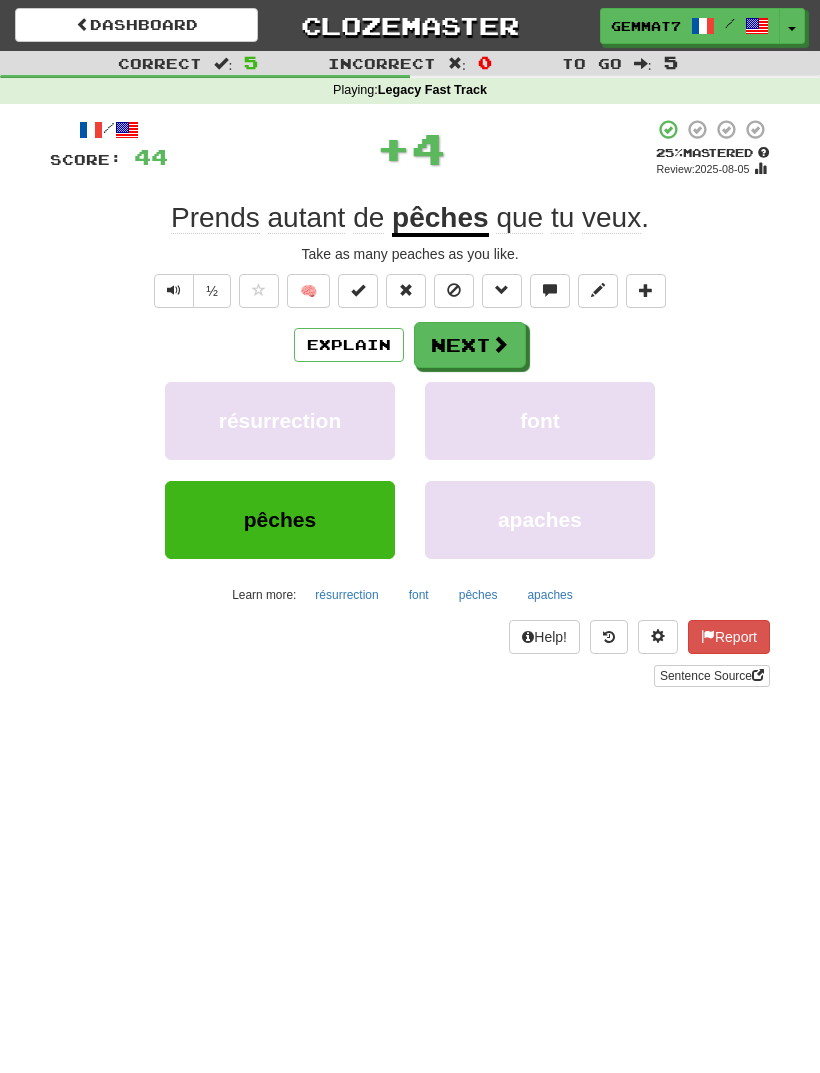 click on "Next" at bounding box center [470, 345] 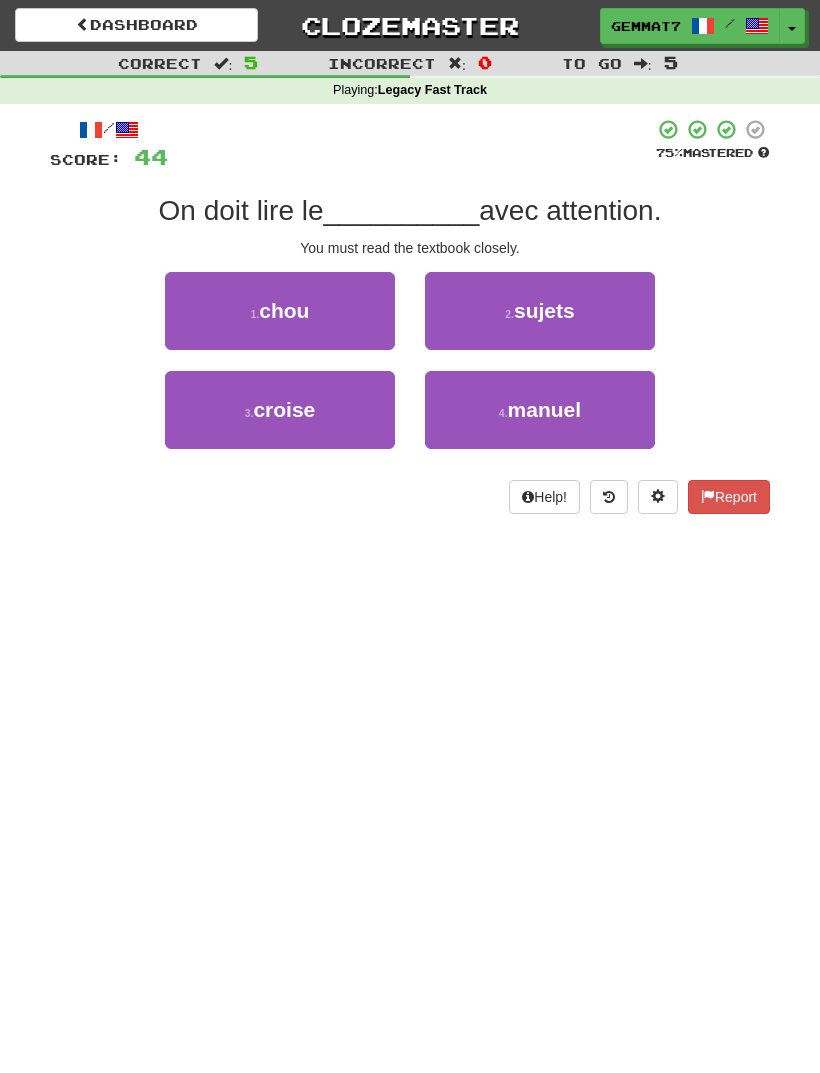 click on "[NUMBER] . manuel" at bounding box center [540, 410] 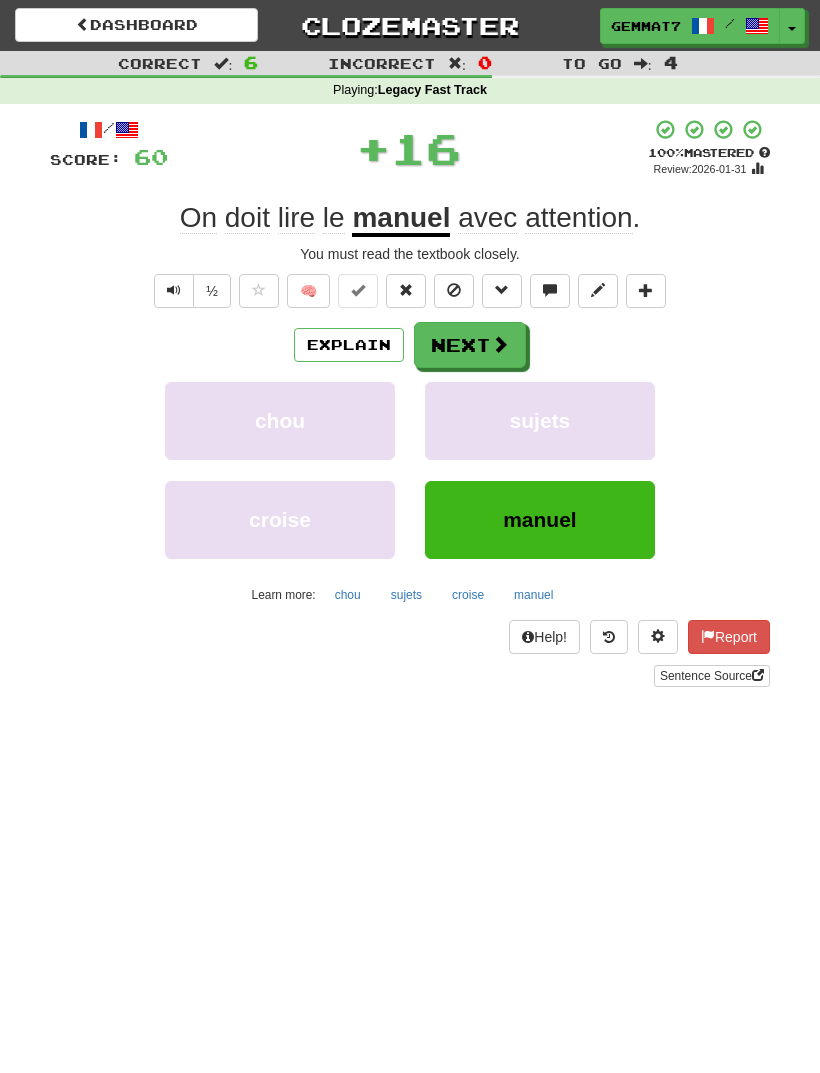 click on "Next" at bounding box center [470, 345] 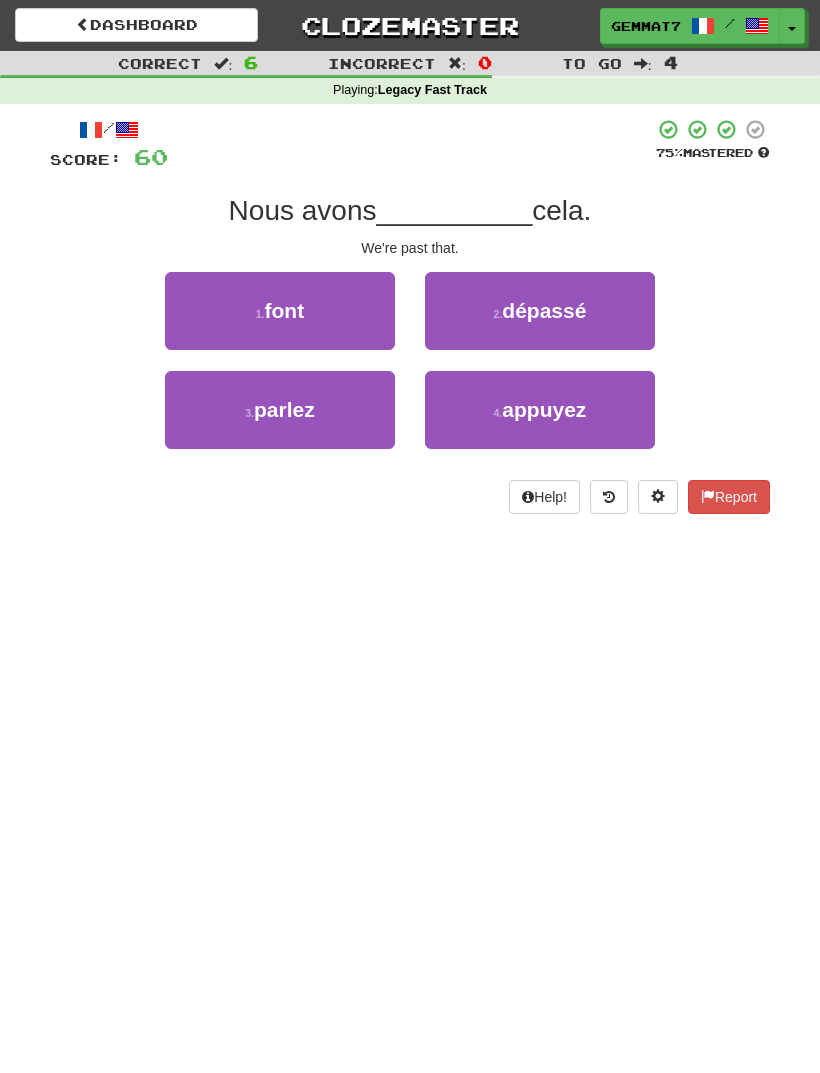 click on "[NUMBER] . parlez" at bounding box center [280, 410] 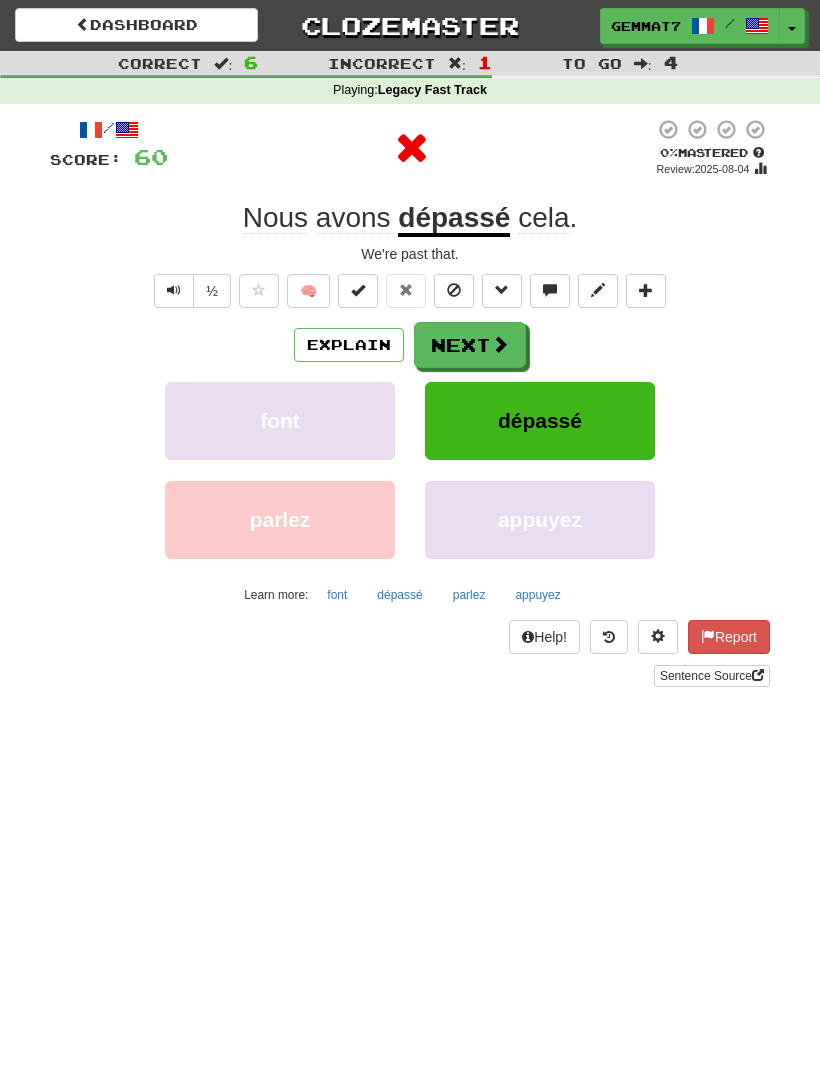 click on "Next" at bounding box center [470, 345] 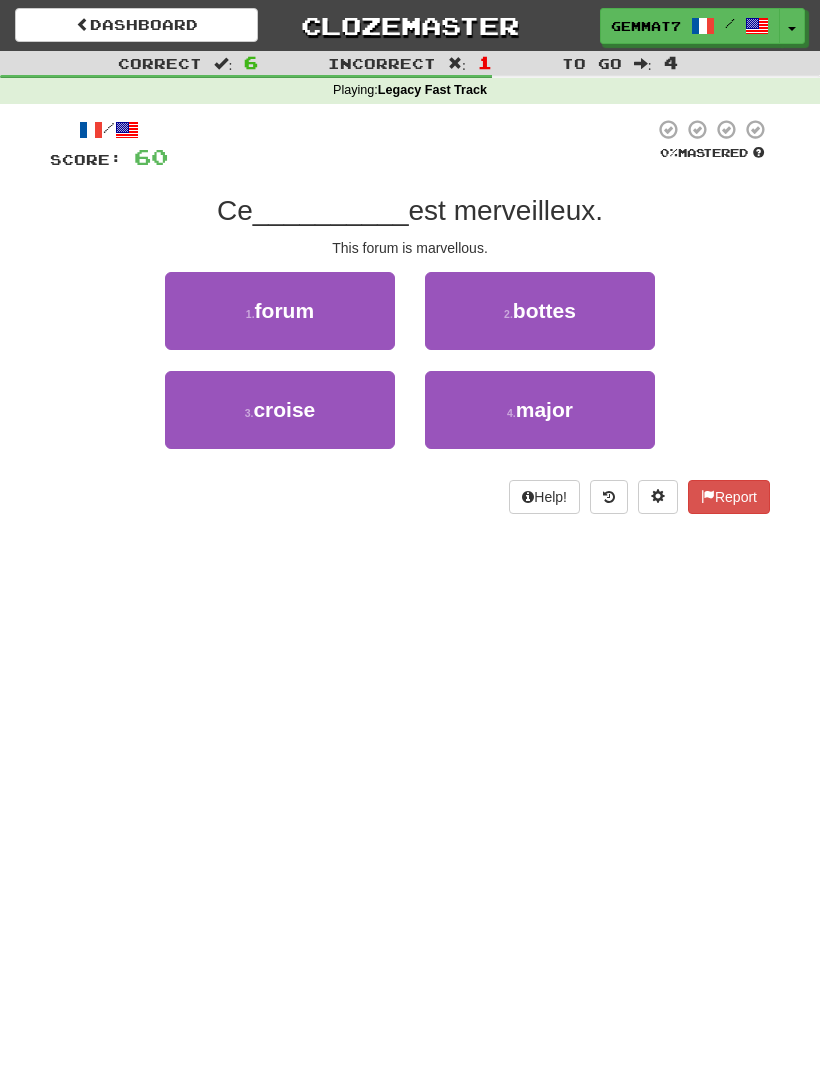 click on "[NUMBER] . forum" at bounding box center [280, 311] 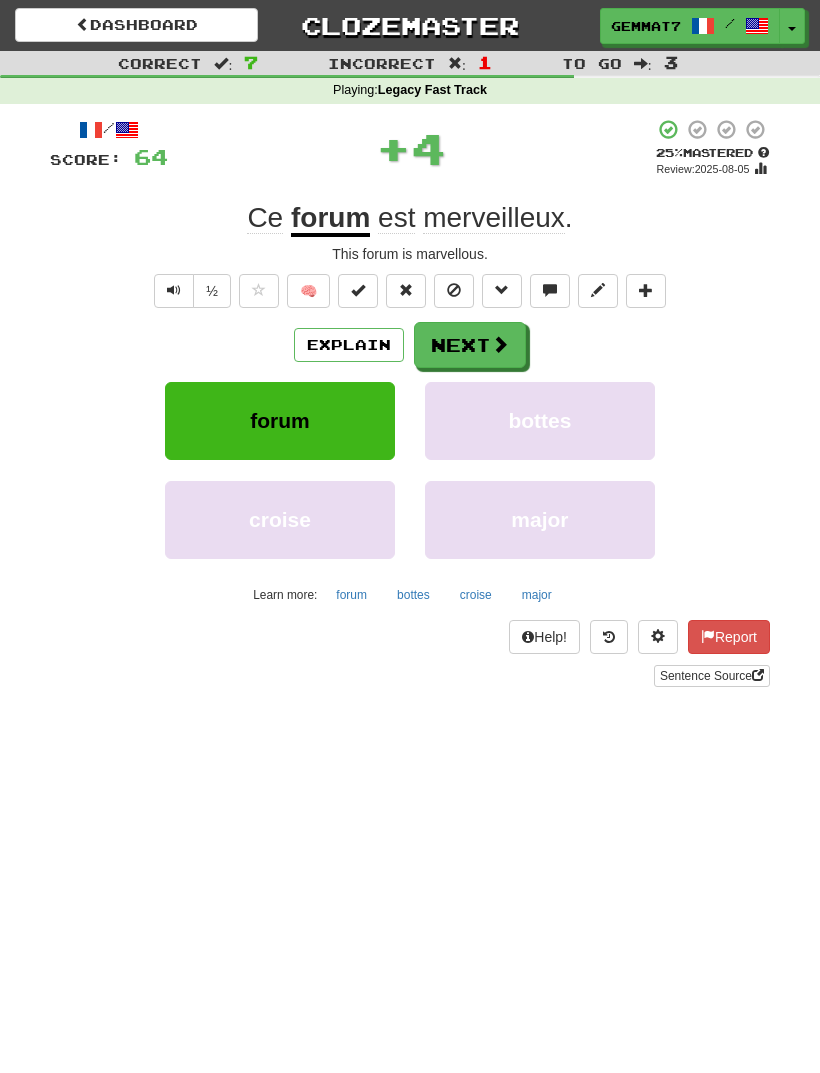 click on "Next" at bounding box center [470, 345] 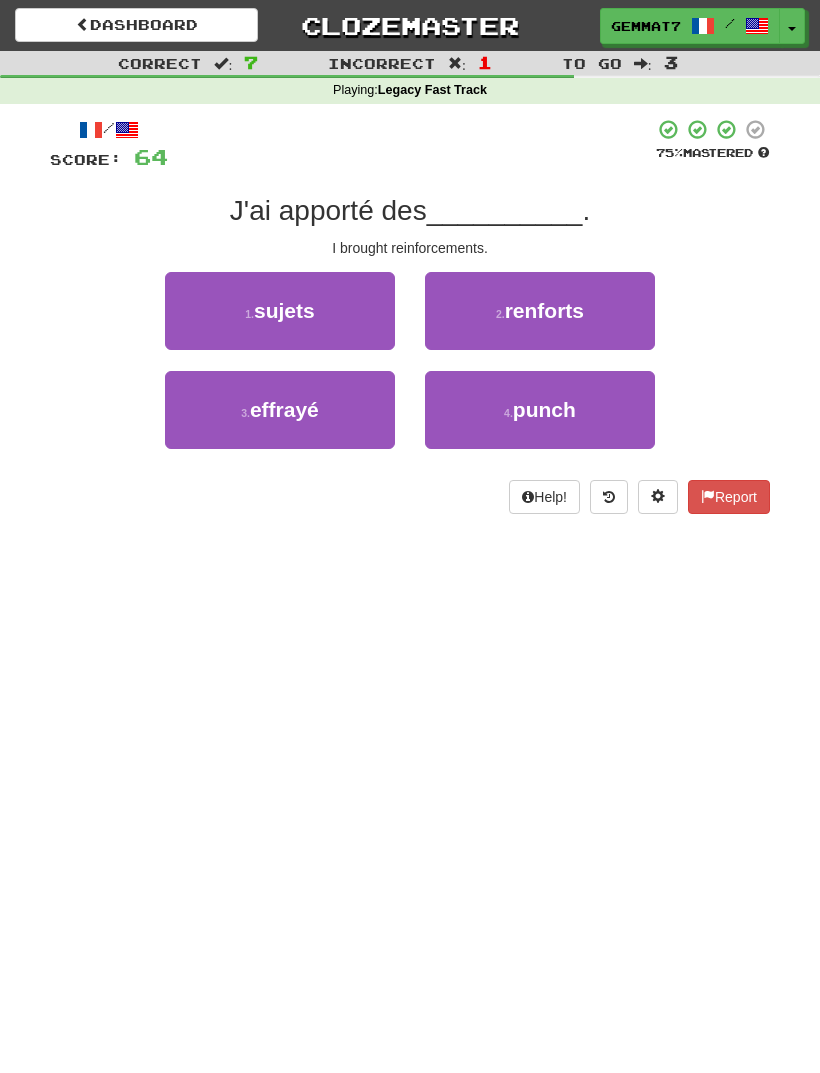 click on "renforts" at bounding box center (544, 310) 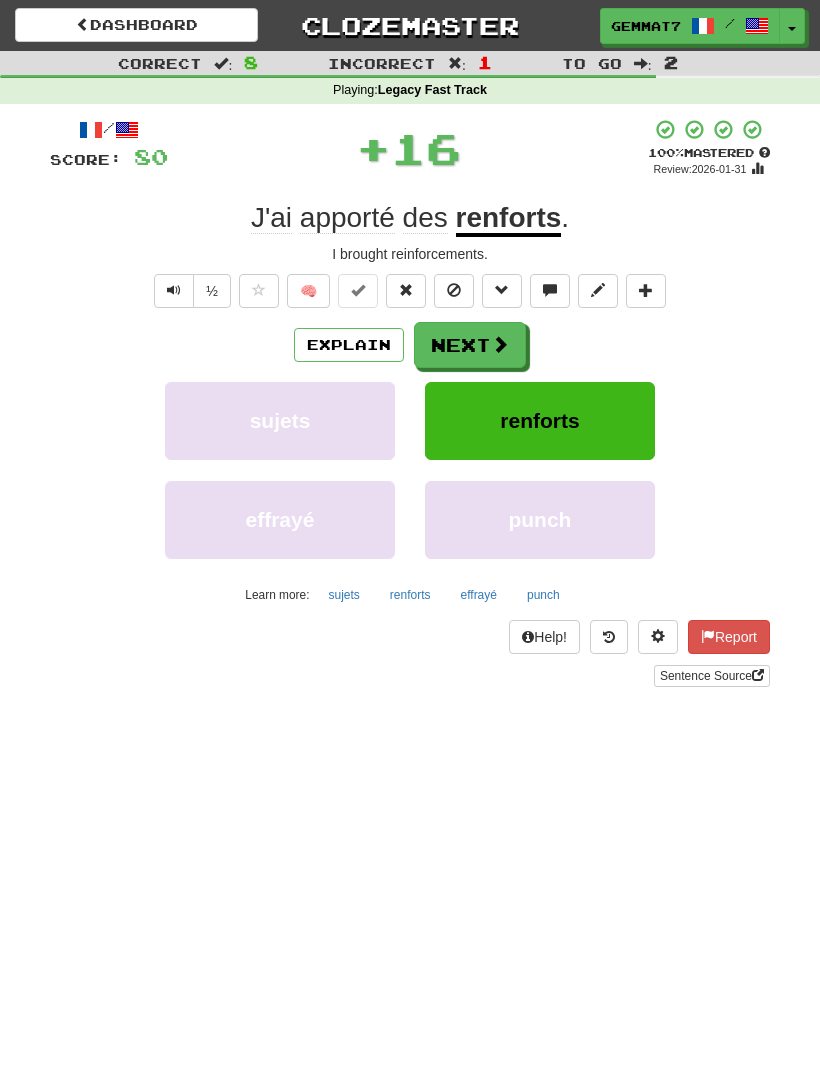 click on "Next" at bounding box center (470, 345) 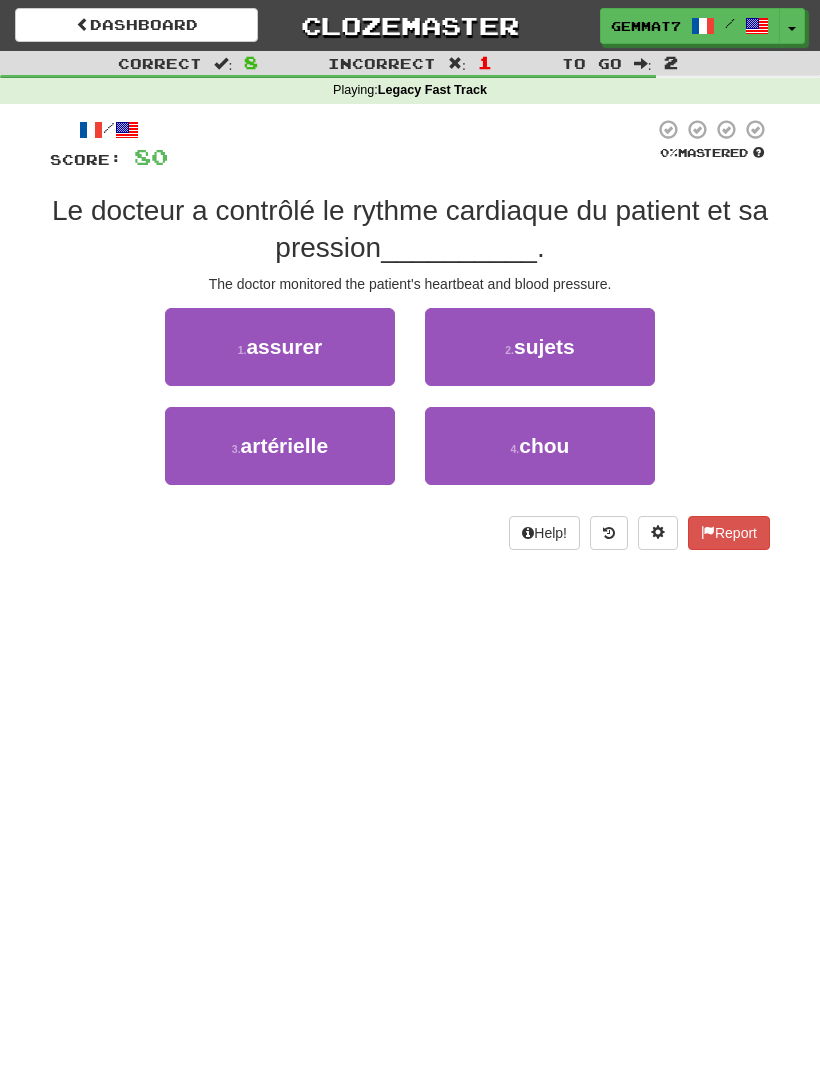 click on "[NUMBER] . artérielle" at bounding box center [280, 446] 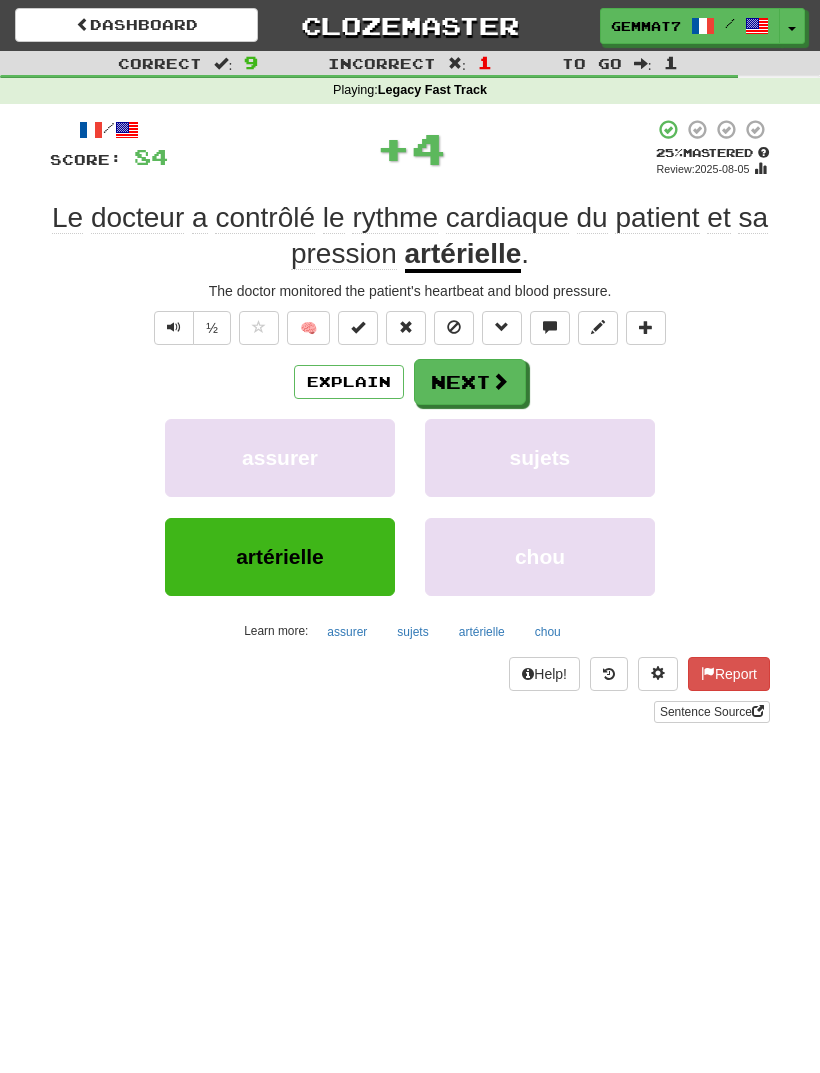click on "Next" at bounding box center [470, 382] 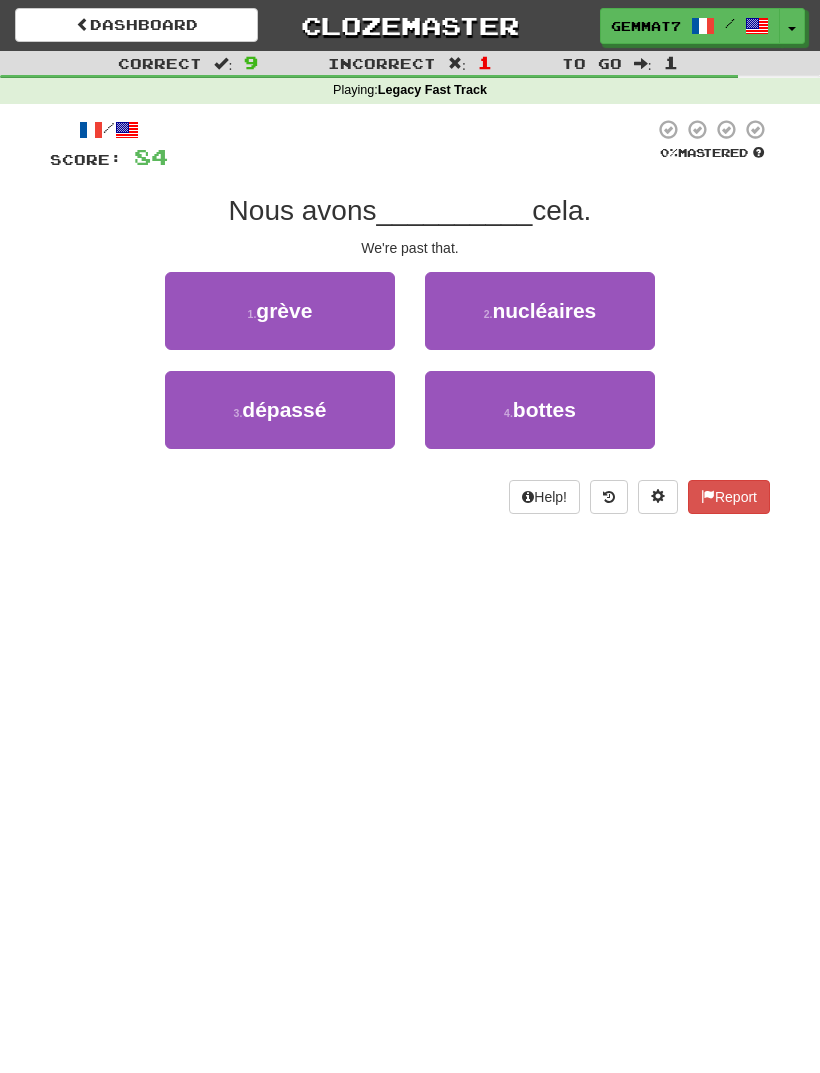 click on "3 .  dépassé" at bounding box center [280, 410] 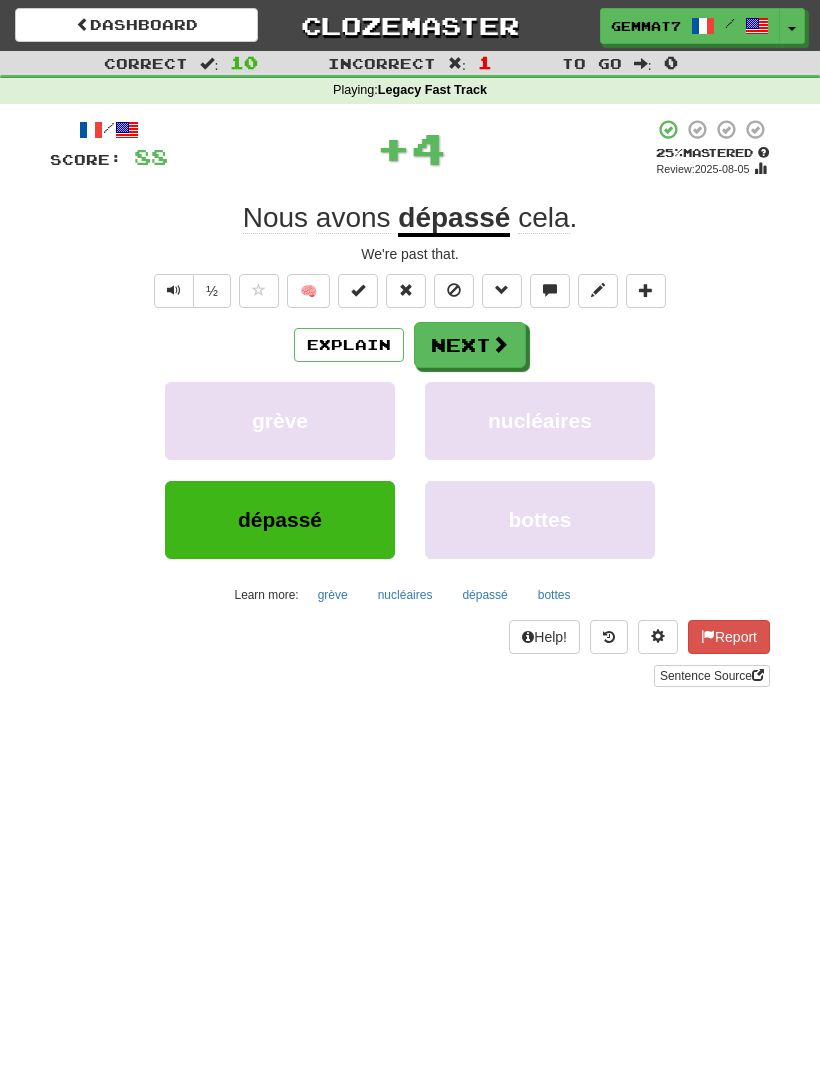 click on "Next" at bounding box center [470, 345] 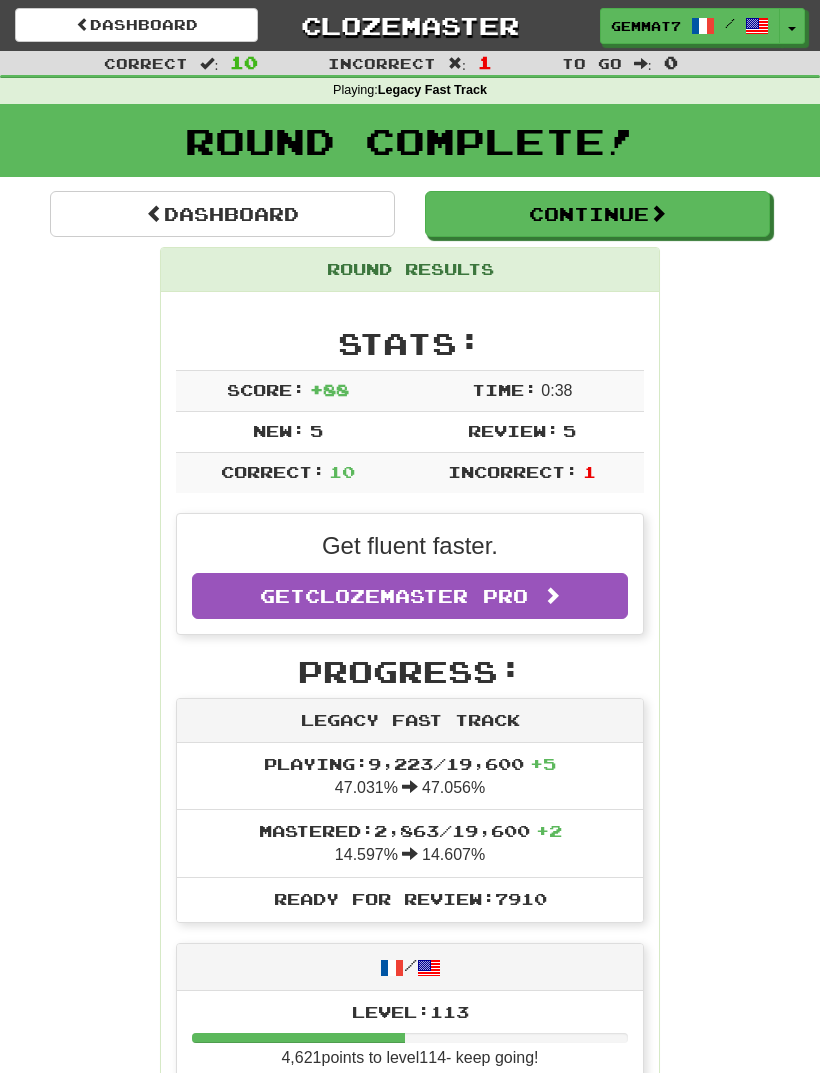 click on "Continue" at bounding box center [597, 214] 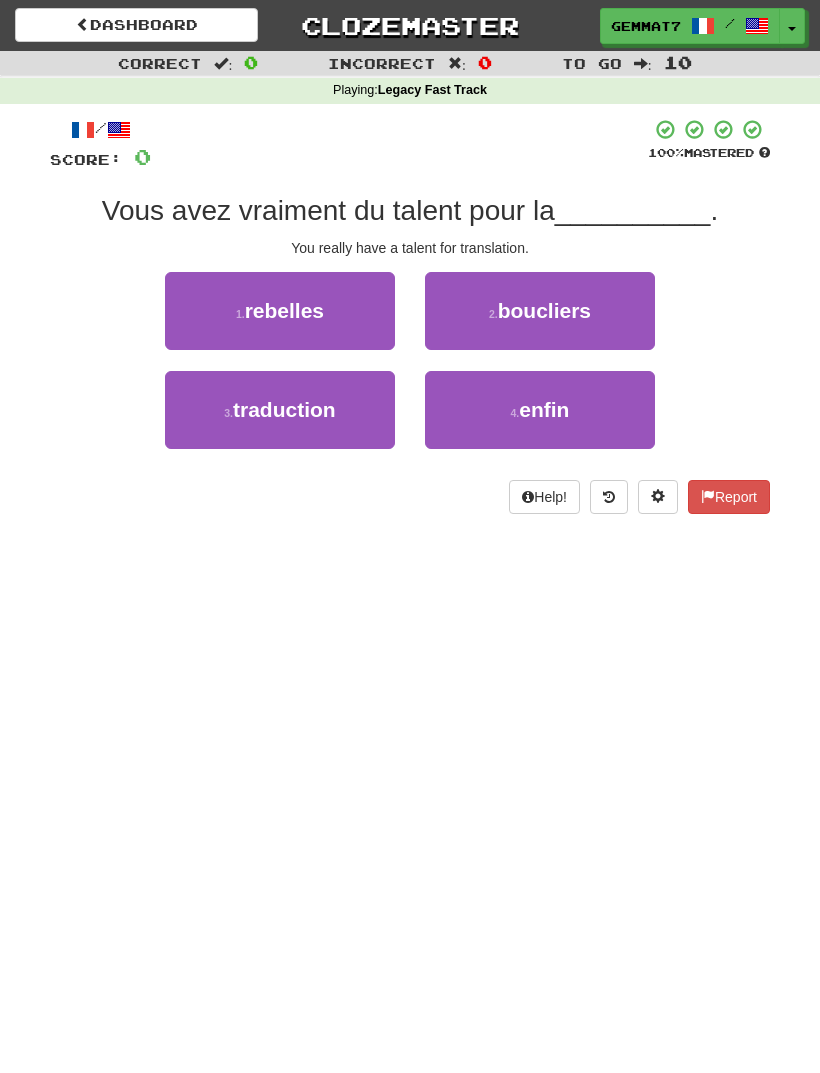 click on "[NUMBER] . traduction" at bounding box center (280, 410) 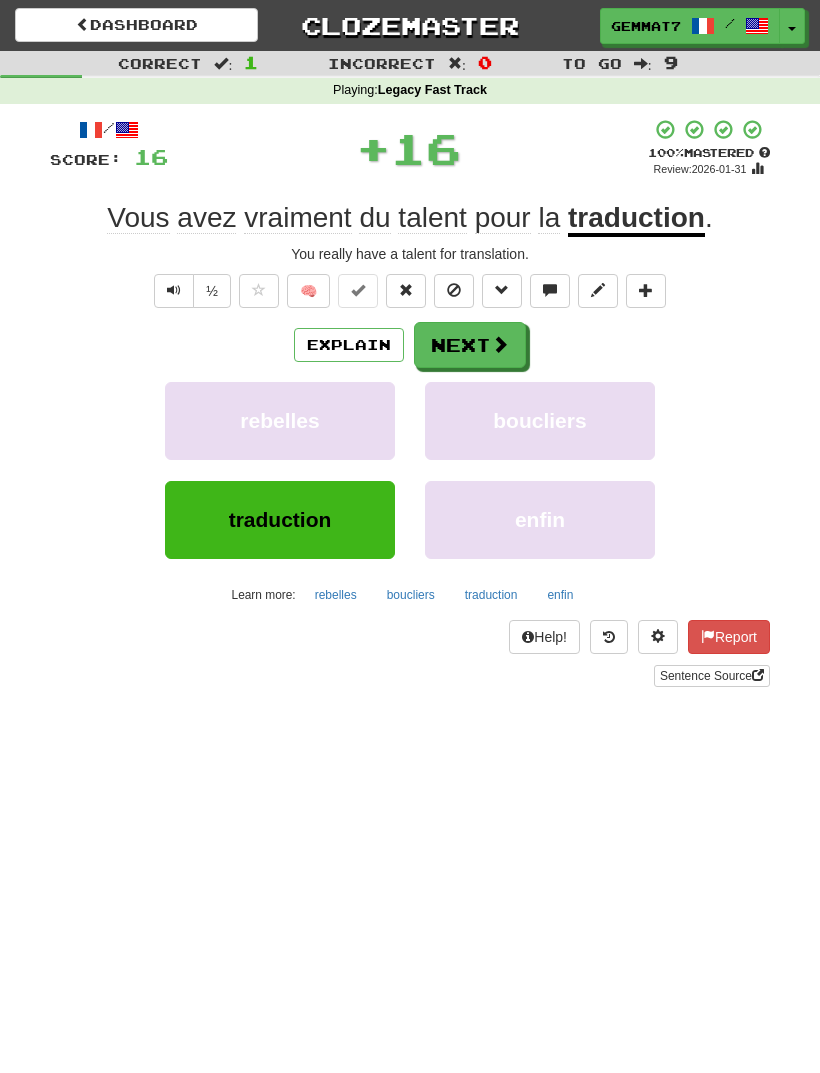 click at bounding box center (500, 344) 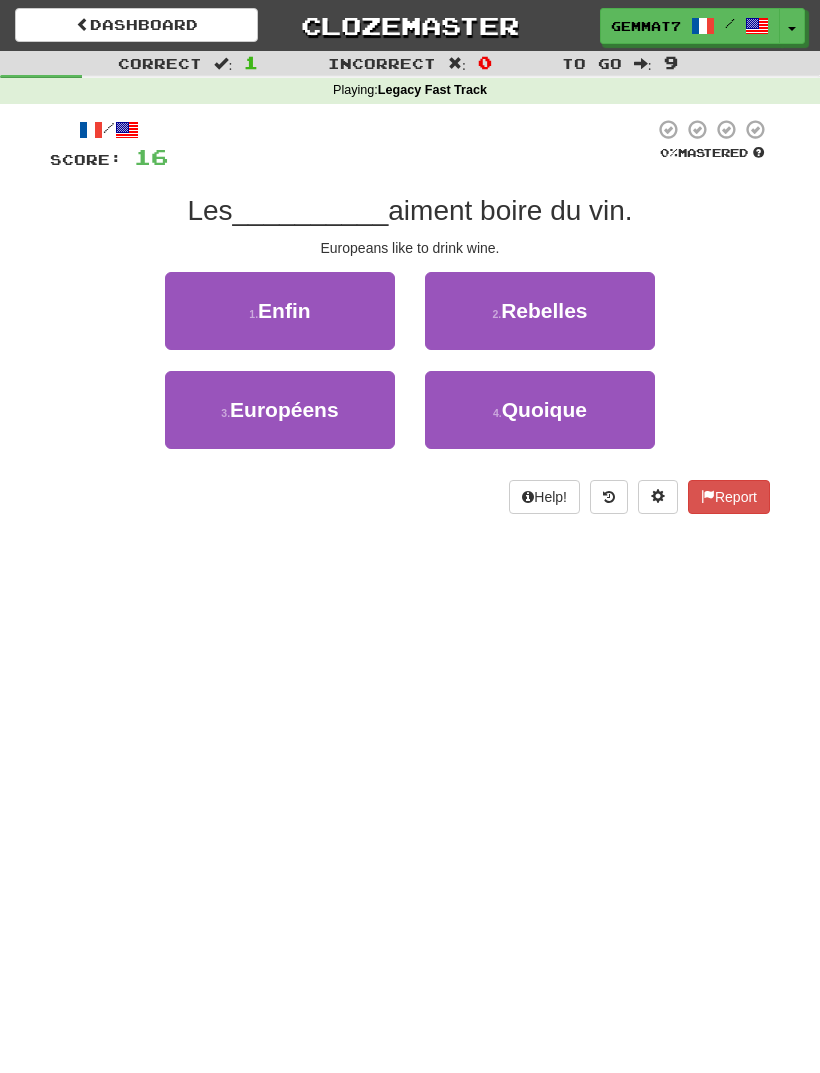 click on "[NUMBER] . Européens" at bounding box center (280, 410) 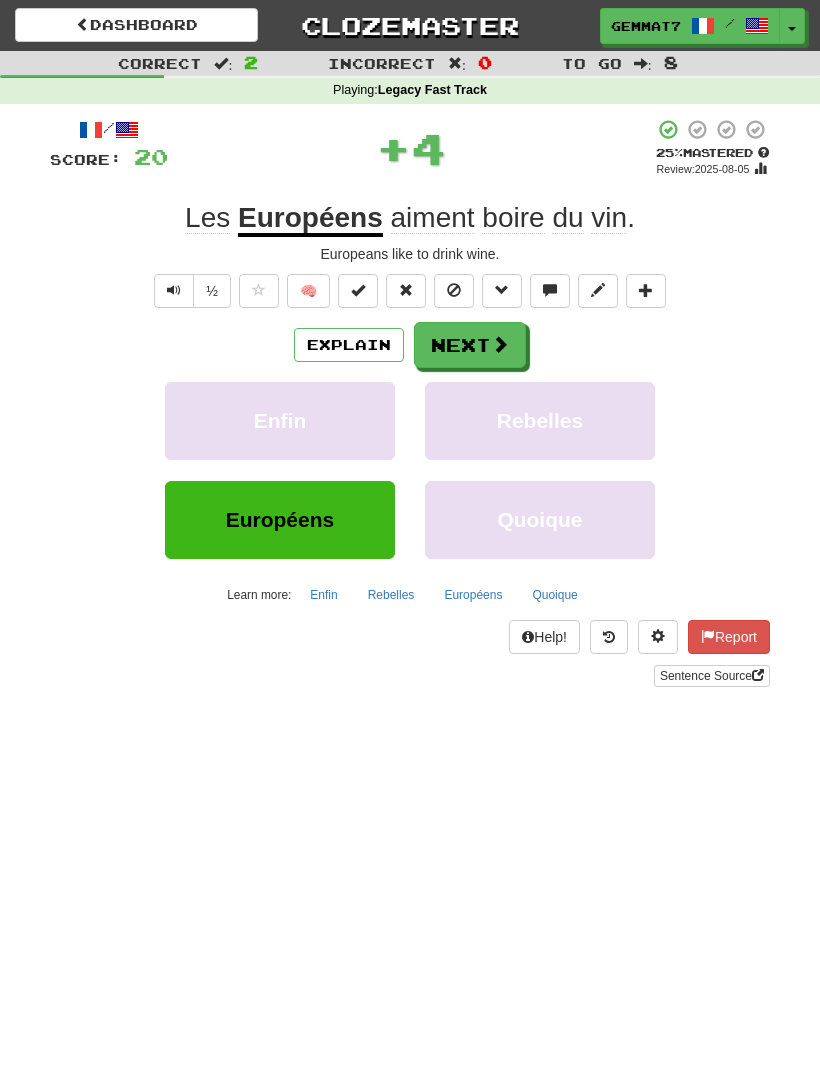 click at bounding box center (500, 344) 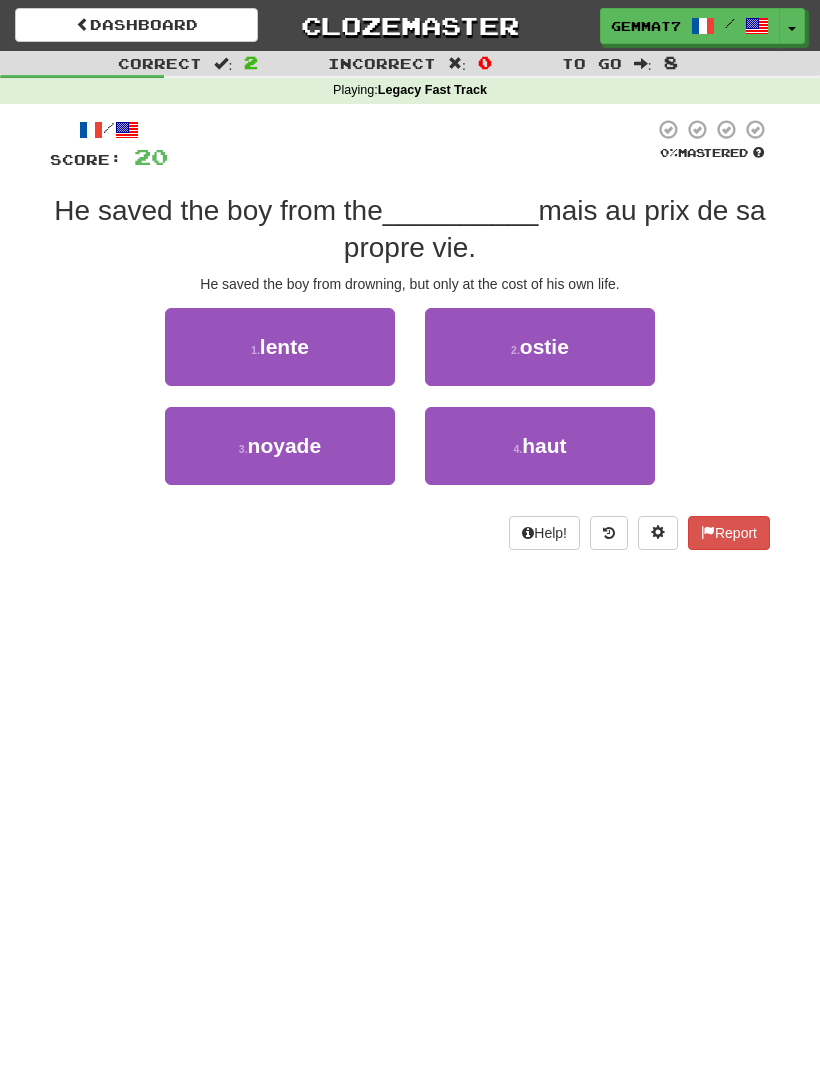 click on "[NUMBER] . noyade" at bounding box center [280, 446] 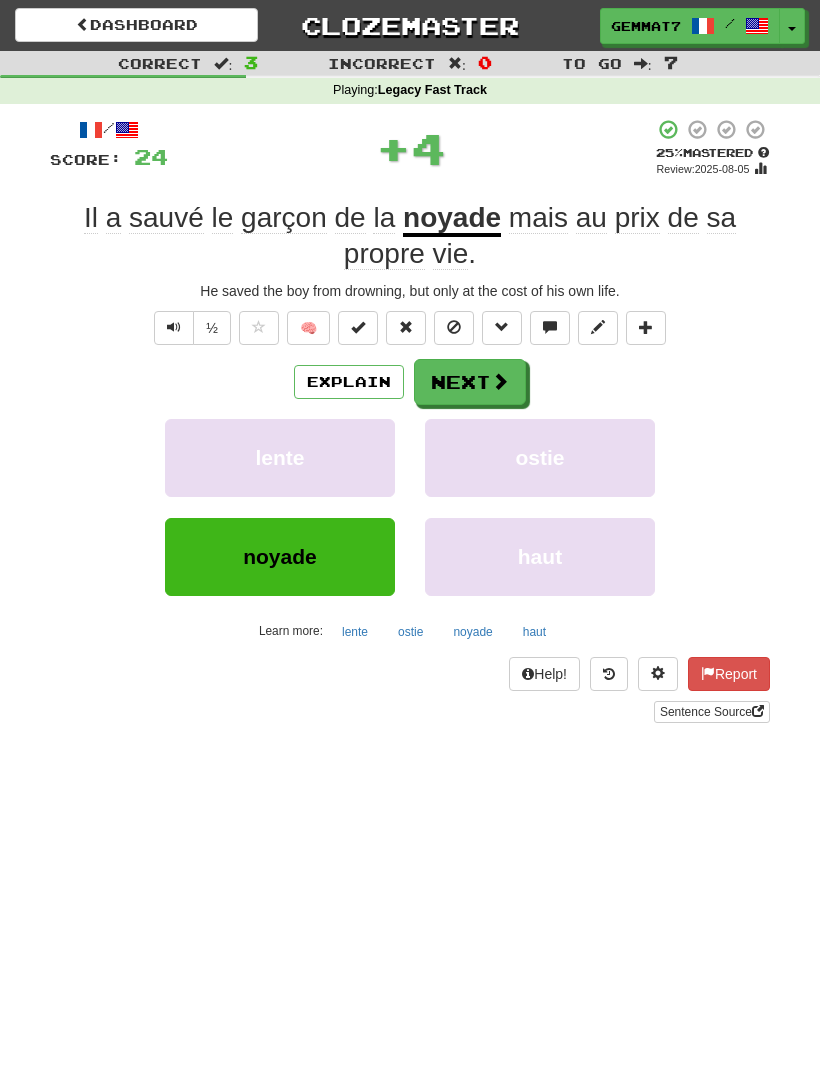 click on "Next" at bounding box center (470, 382) 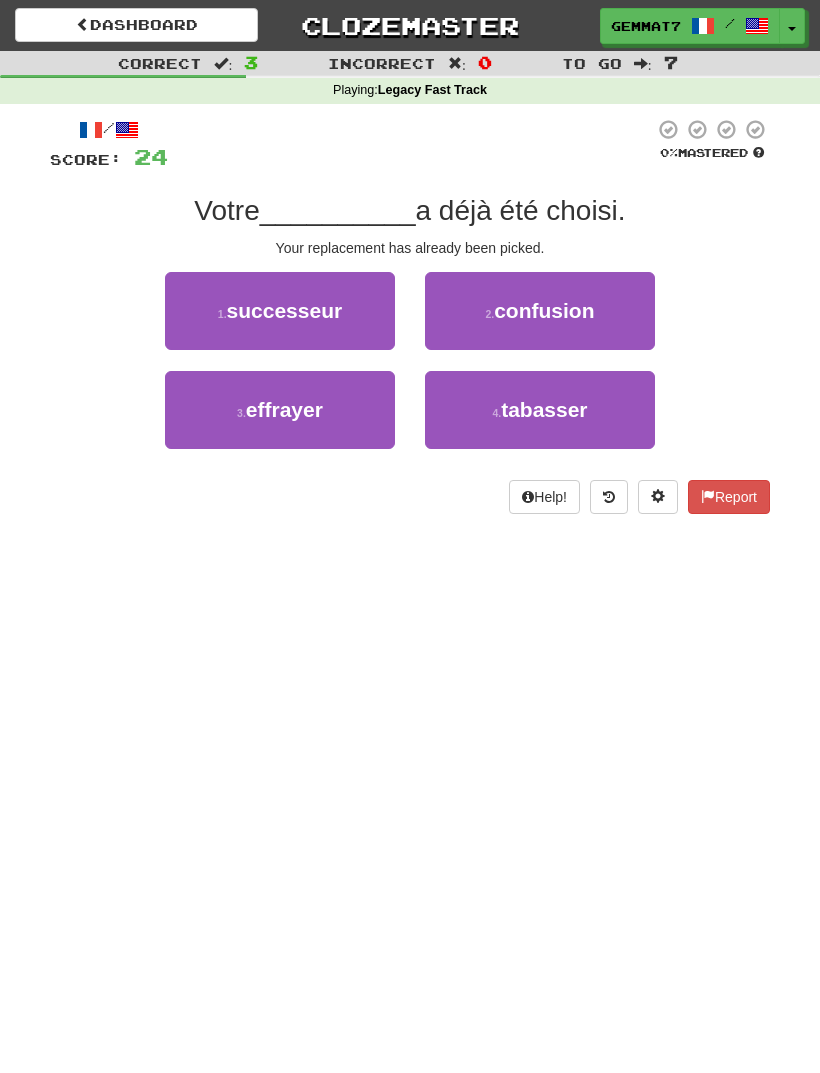 click on "[NUMBER] . successeur" at bounding box center (280, 311) 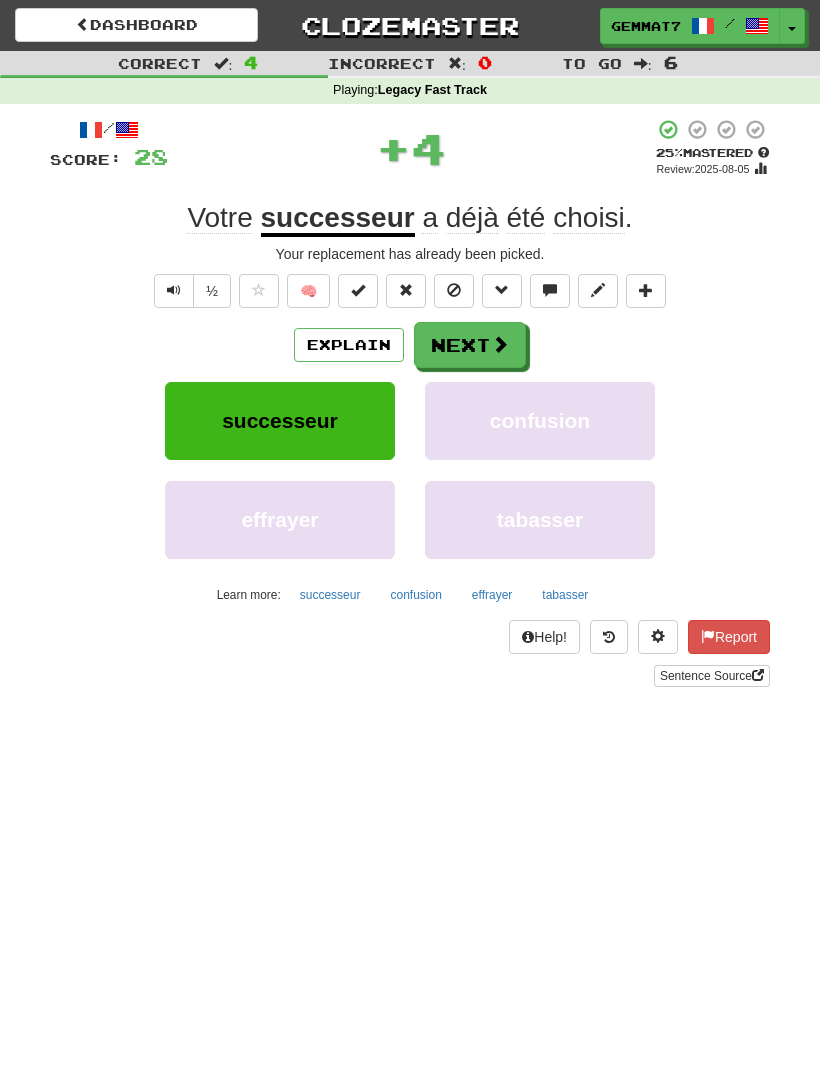 click on "Next" at bounding box center (470, 345) 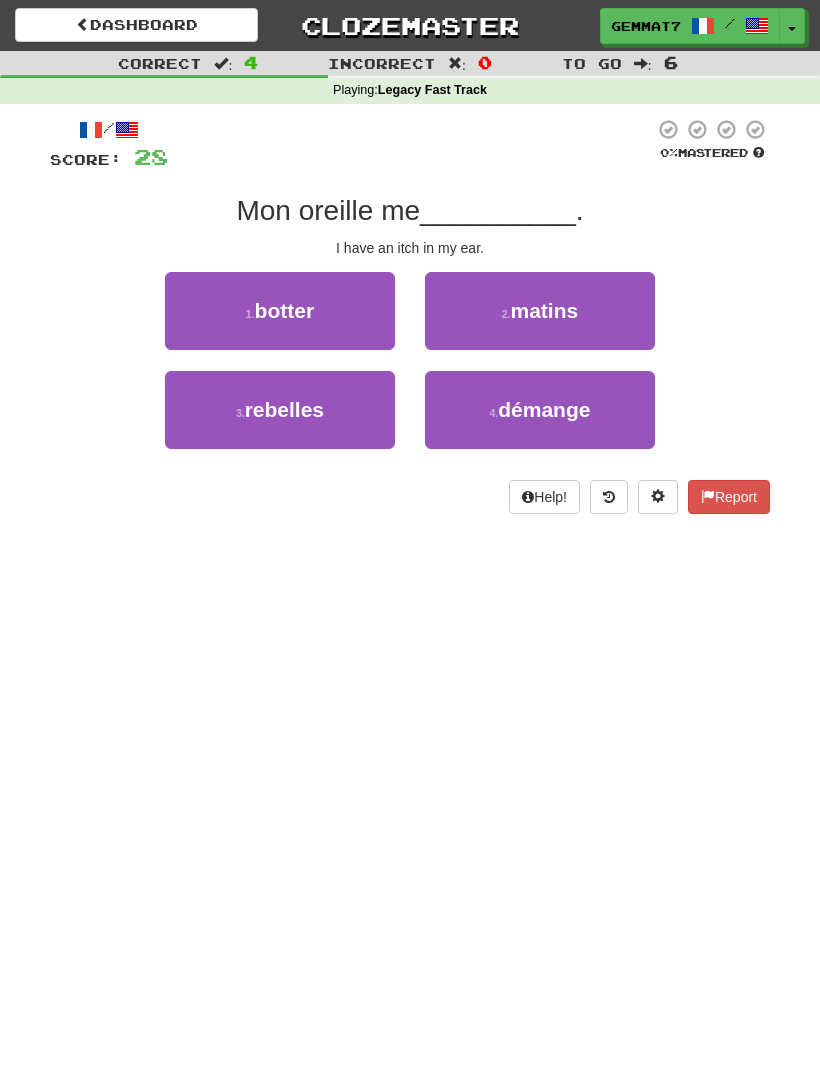 click on "[NUMBER] . botter" at bounding box center [280, 311] 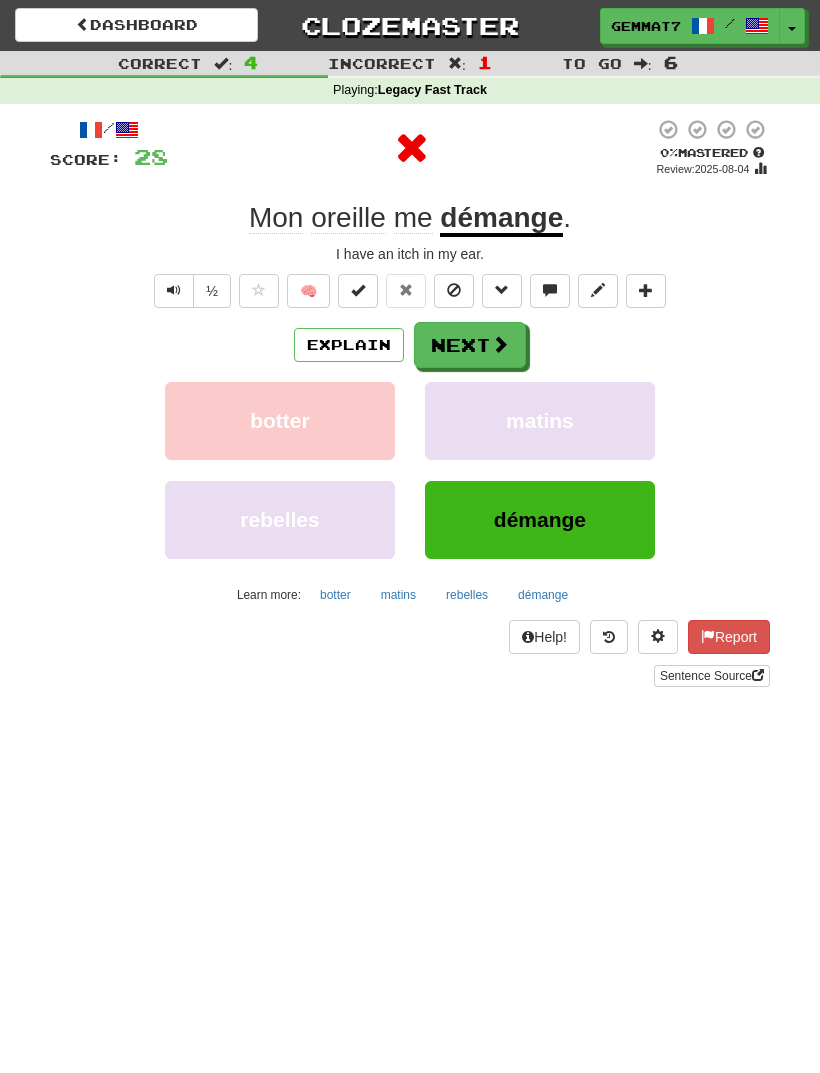 click on "démange" at bounding box center (543, 595) 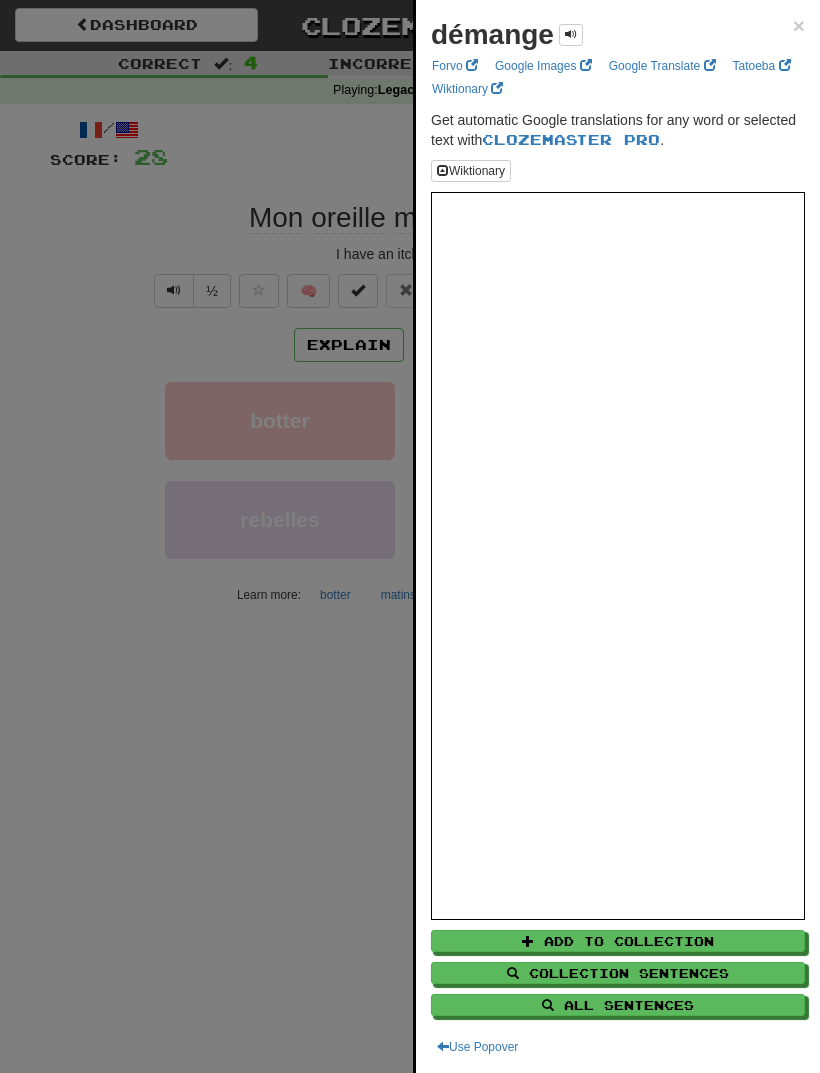 click at bounding box center (410, 536) 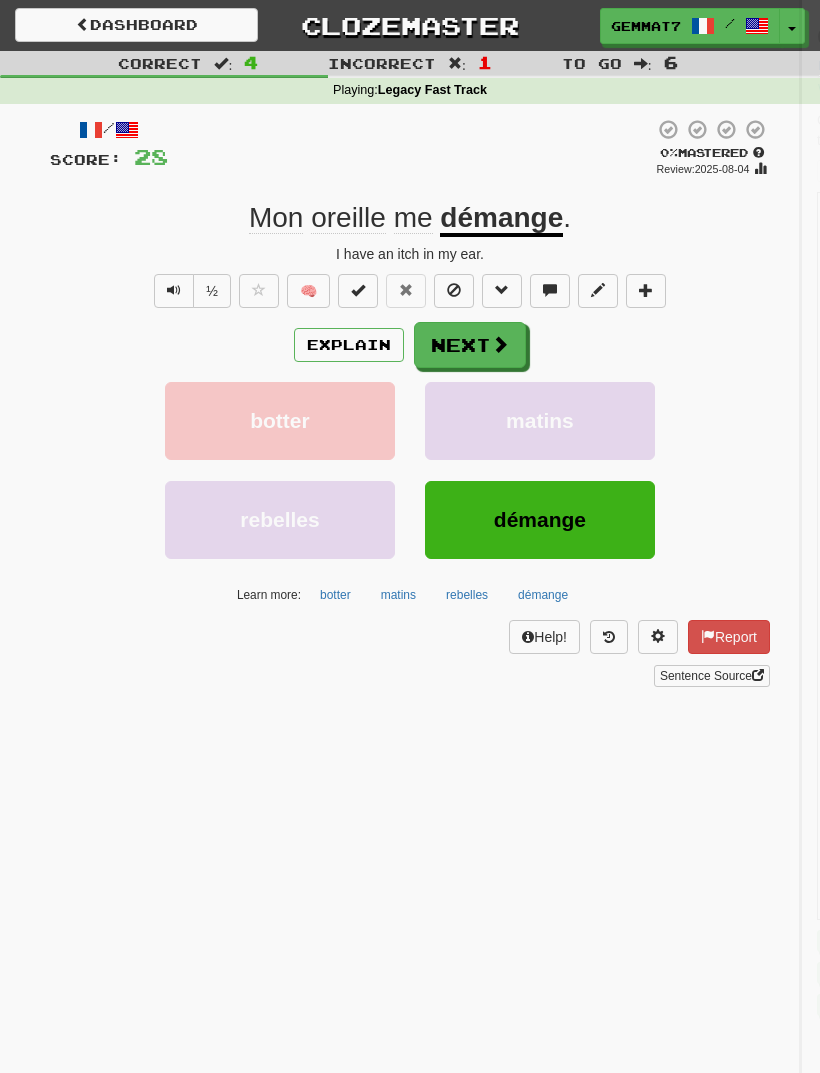 click at bounding box center (500, 344) 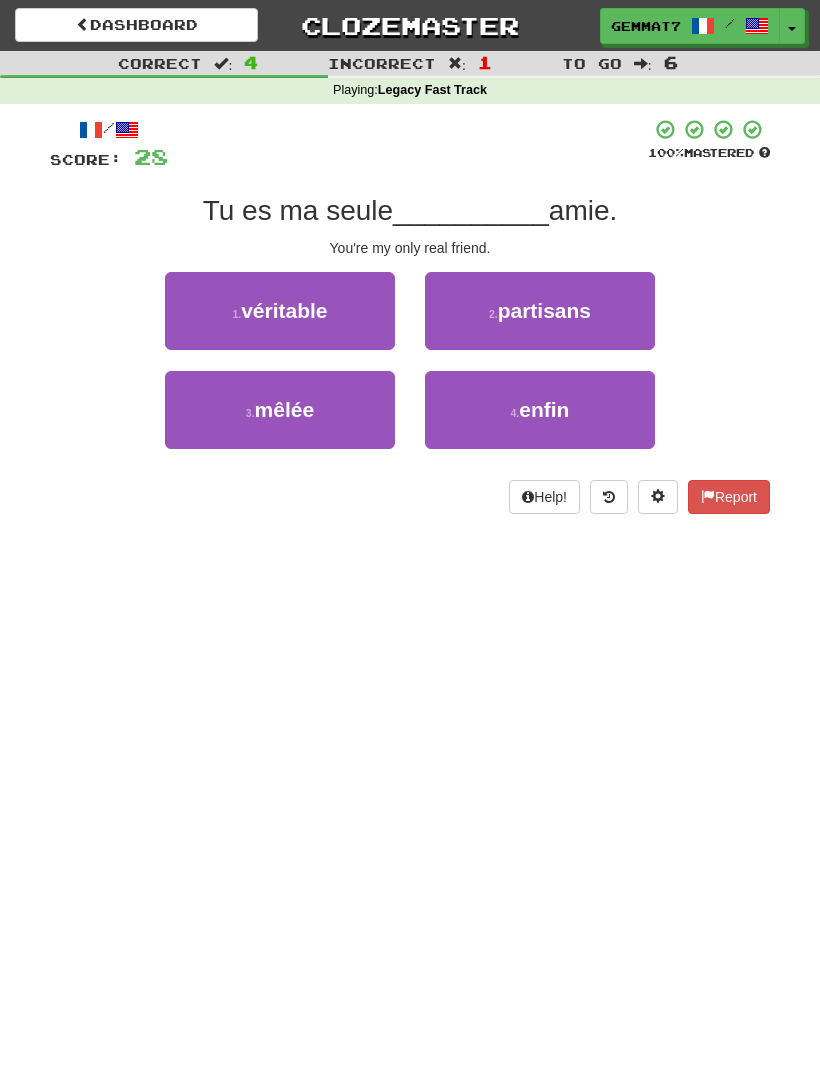 click on "[NUMBER] . véritable" at bounding box center (280, 311) 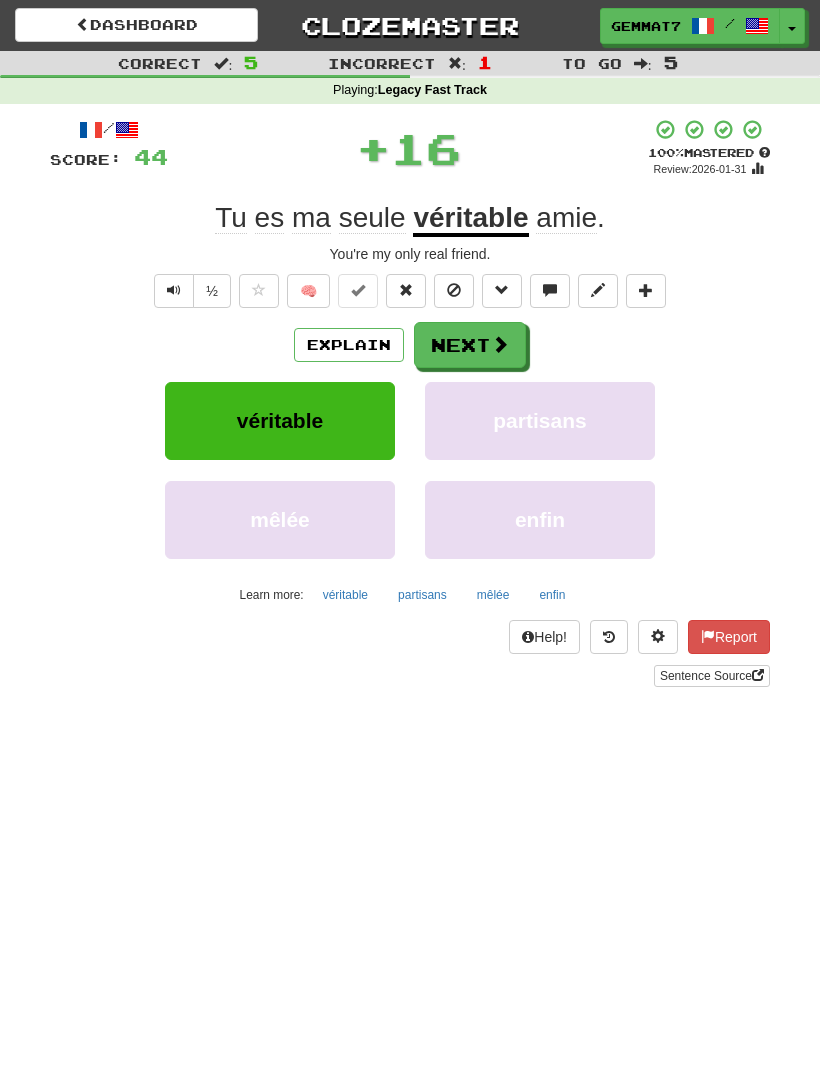 click on "Next" at bounding box center [470, 345] 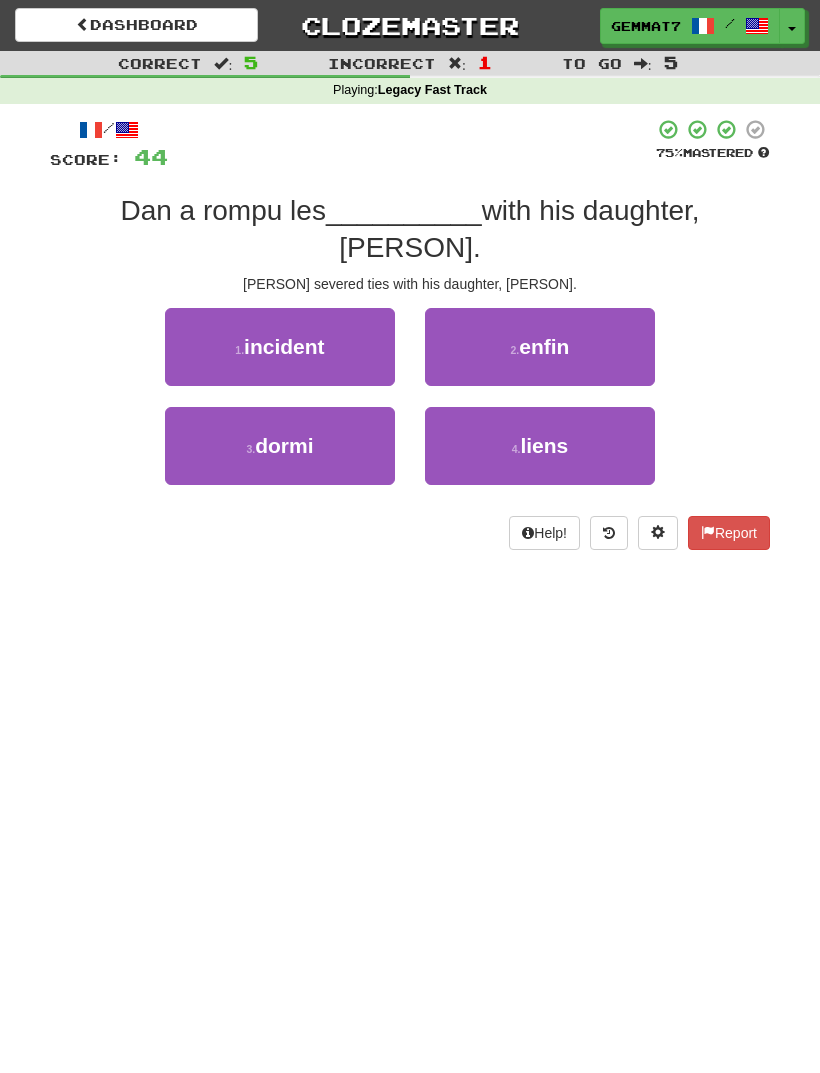 click on "4 .  liens" at bounding box center [540, 446] 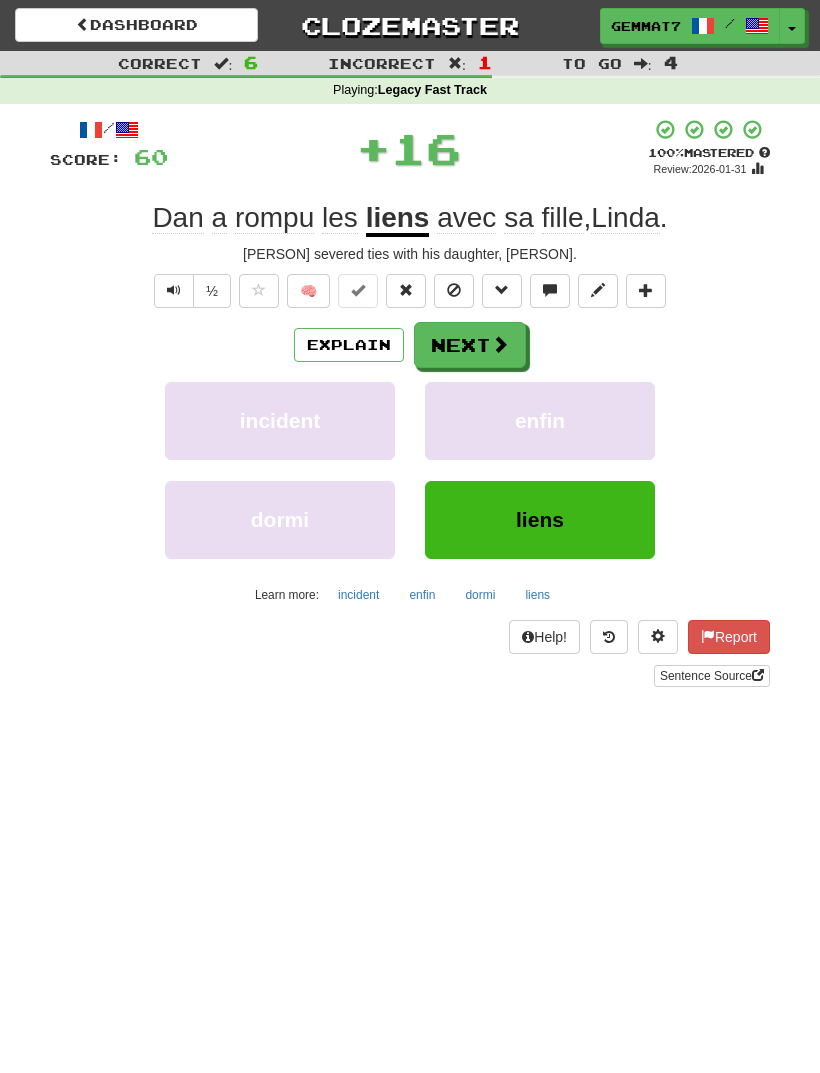 click on "Next" at bounding box center [470, 345] 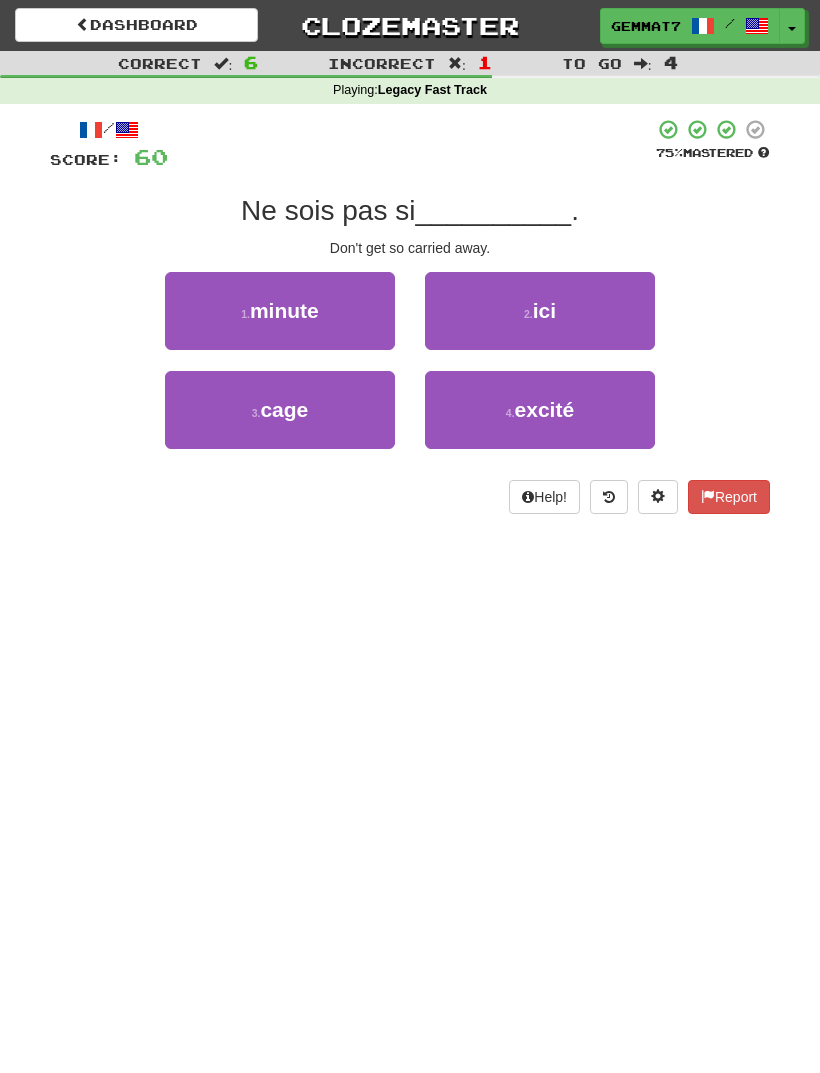 click on "[NUMBER] . excité" at bounding box center [540, 410] 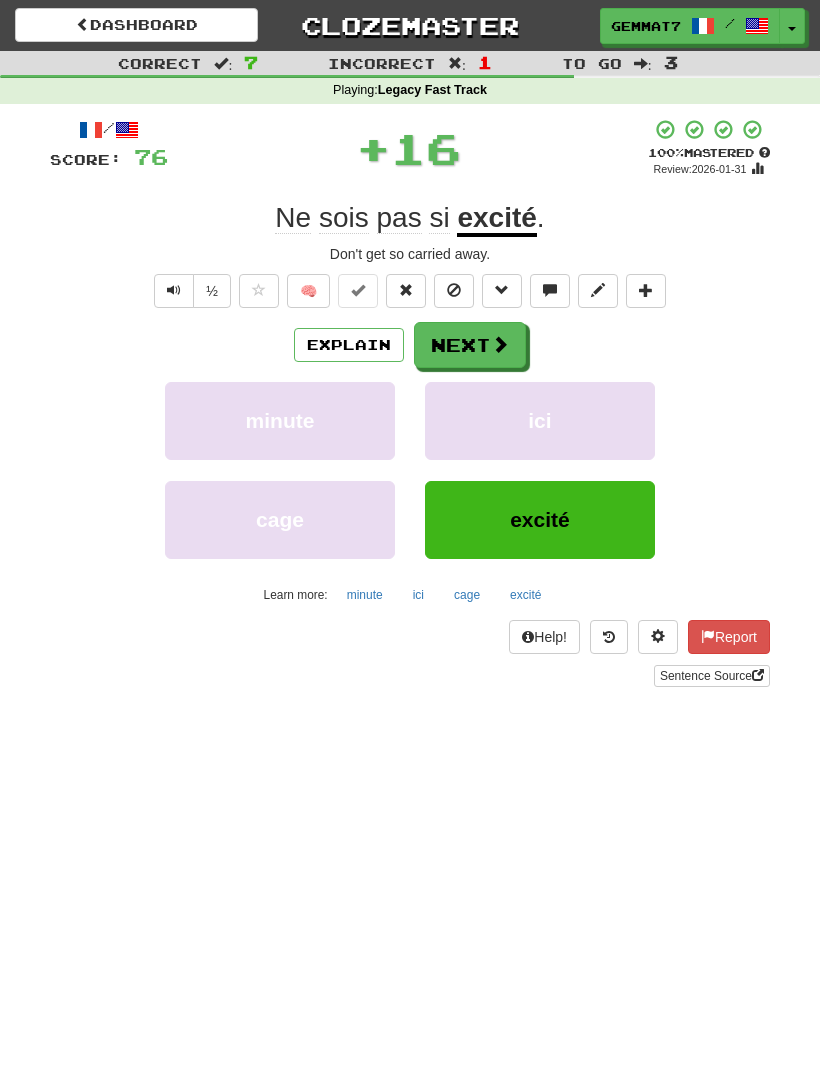 click on "Next" at bounding box center (470, 345) 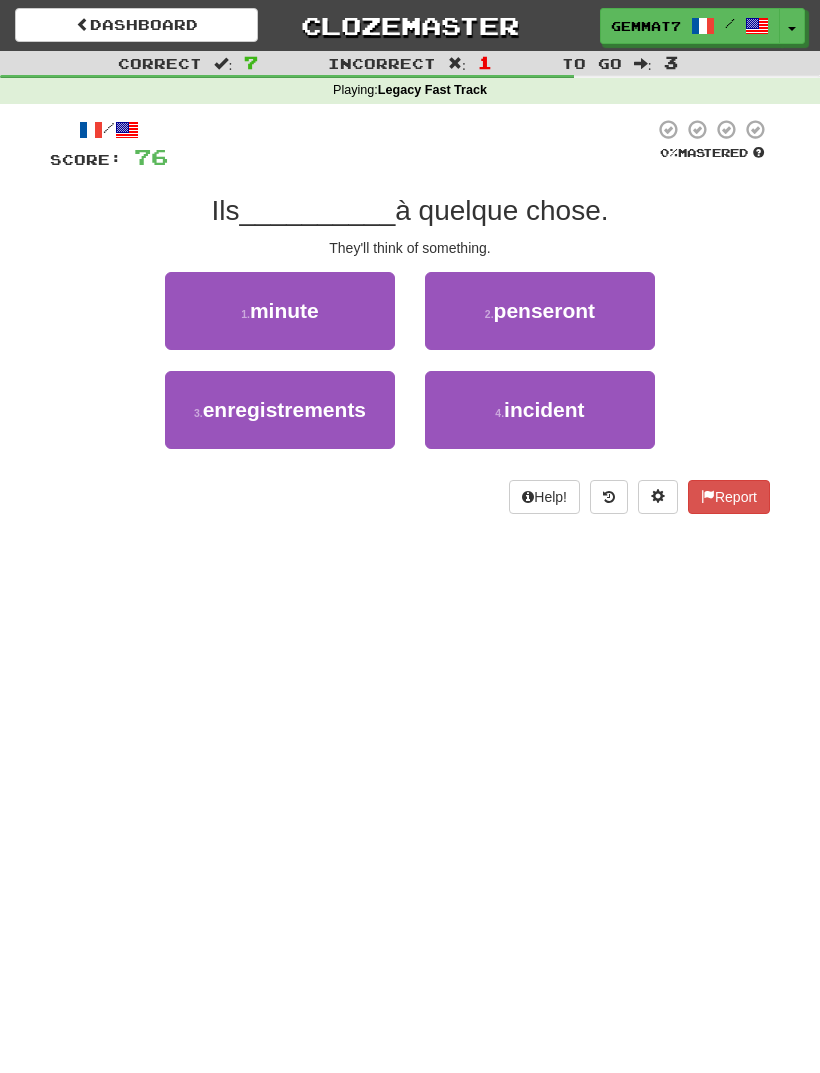 click on "[NUMBER] . penseront" at bounding box center [540, 311] 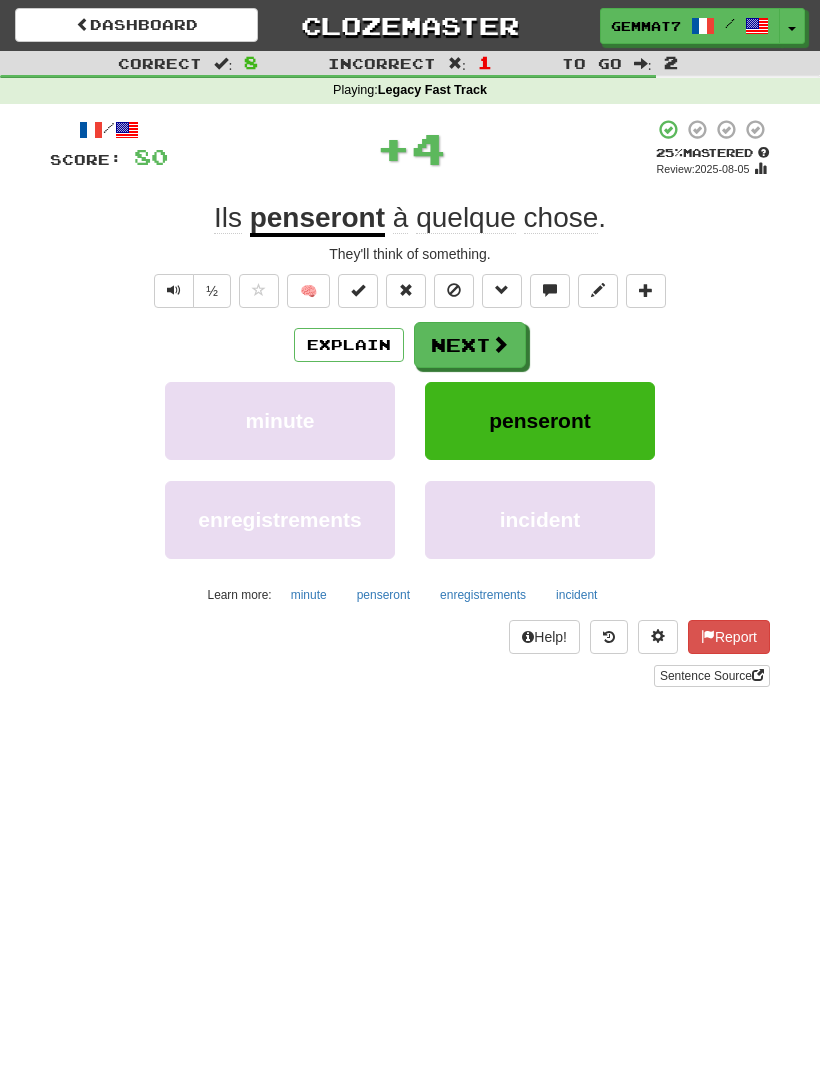 click at bounding box center [500, 344] 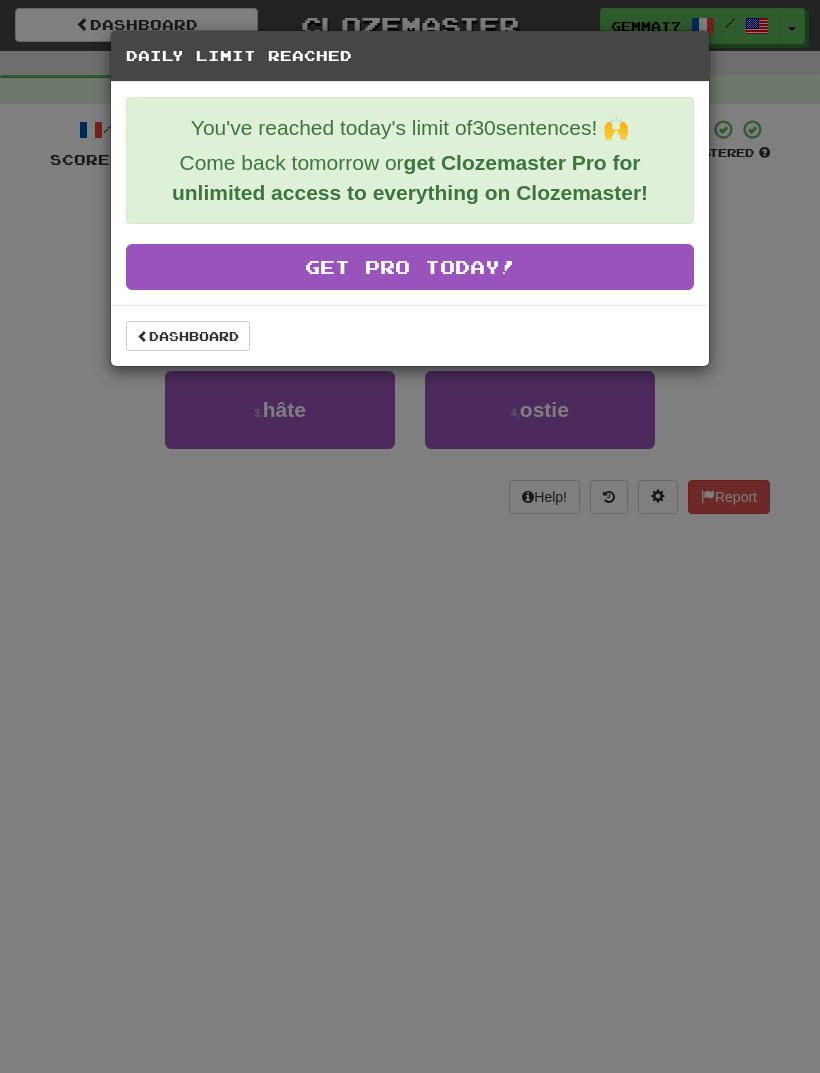 click on "Dashboard" at bounding box center [188, 336] 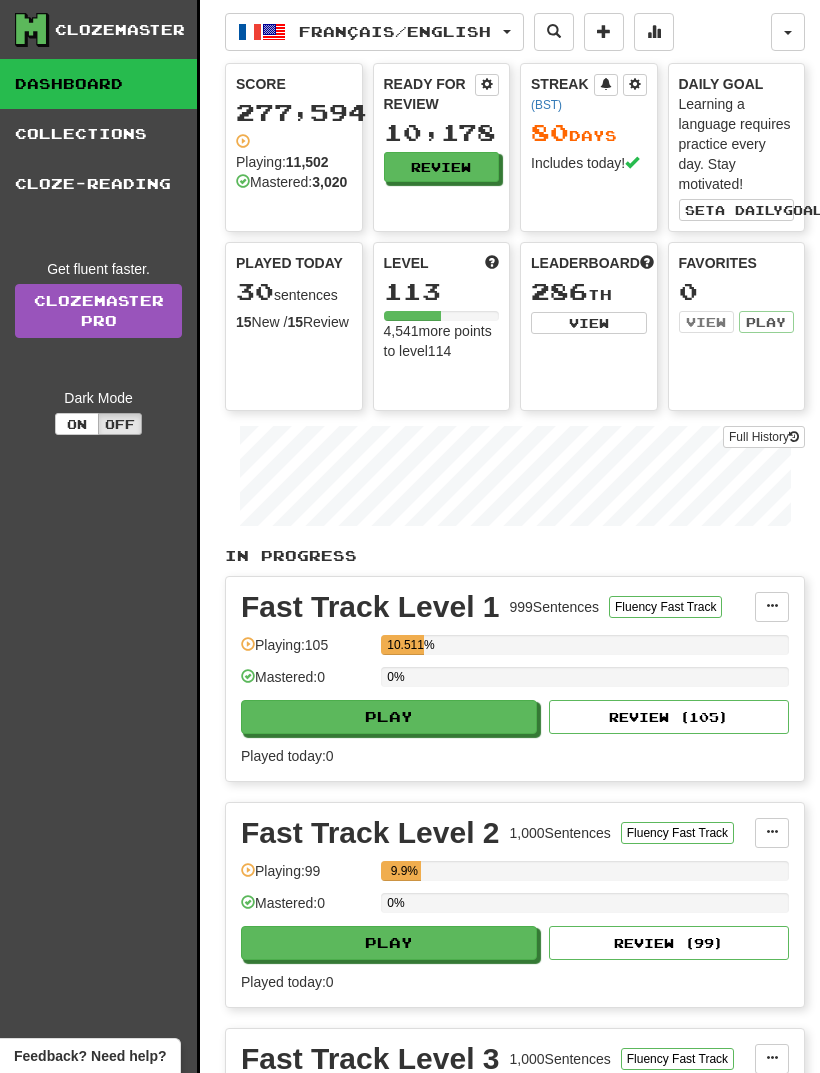 scroll, scrollTop: 0, scrollLeft: 0, axis: both 